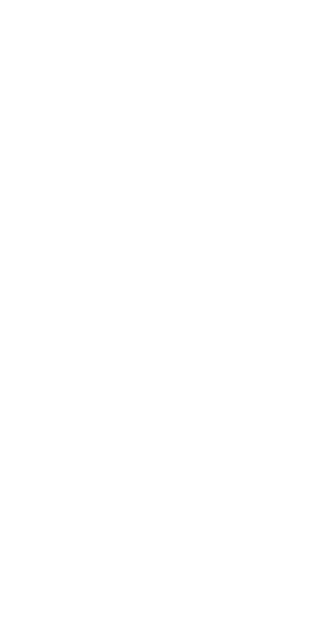 scroll, scrollTop: 0, scrollLeft: 0, axis: both 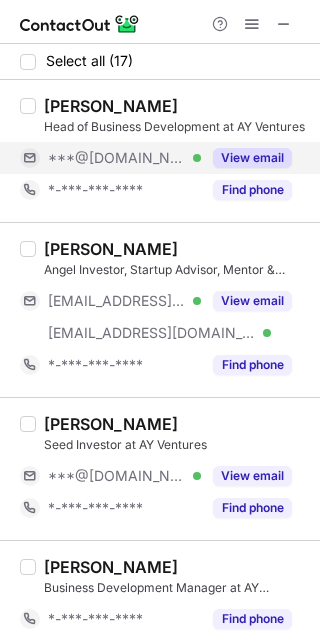 click on "View email" at bounding box center (252, 158) 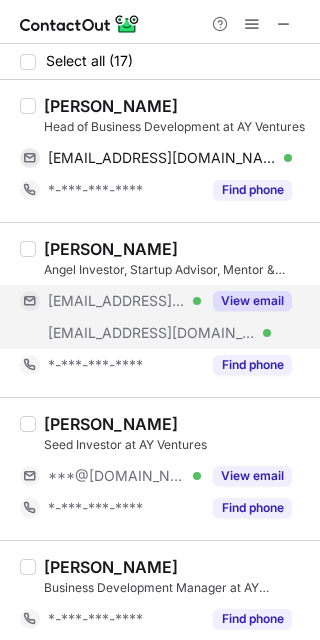 click on "View email" at bounding box center (246, 301) 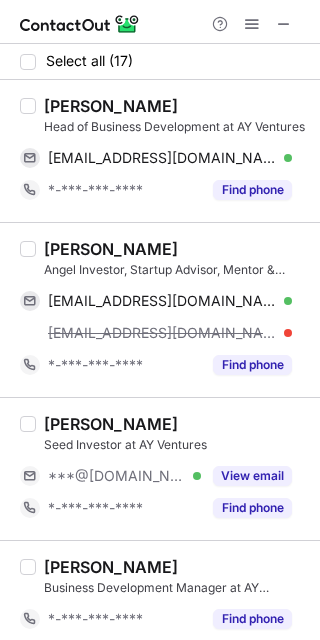 click on "Asif Mirza" at bounding box center (111, 106) 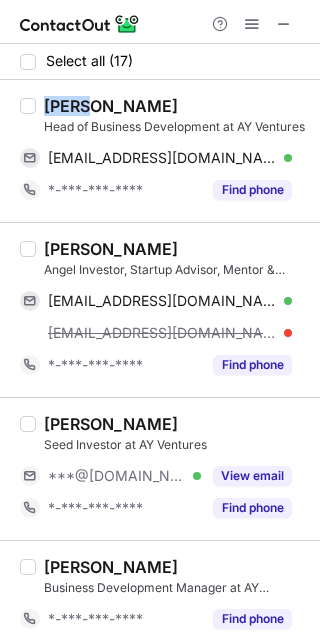 click on "Asif Mirza" at bounding box center (111, 106) 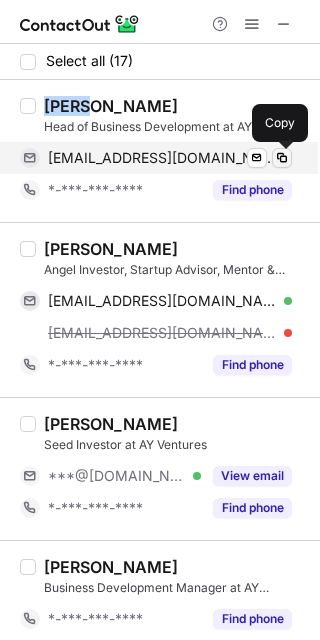 click at bounding box center (282, 158) 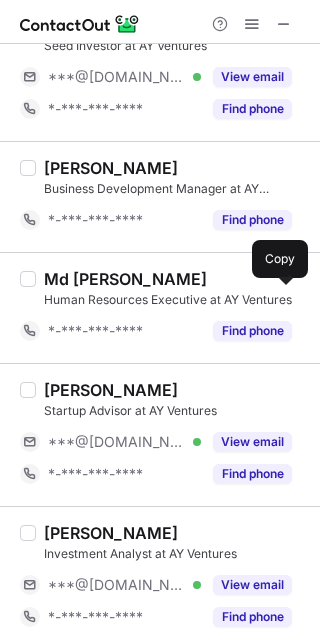 scroll, scrollTop: 400, scrollLeft: 0, axis: vertical 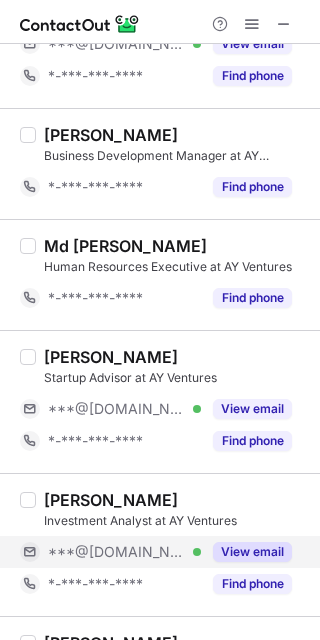 click on "View email" at bounding box center [252, 552] 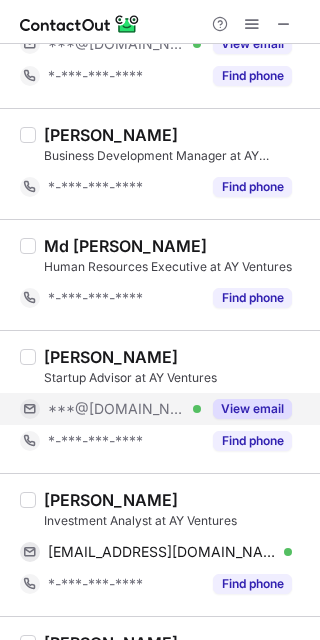 click on "View email" at bounding box center [252, 409] 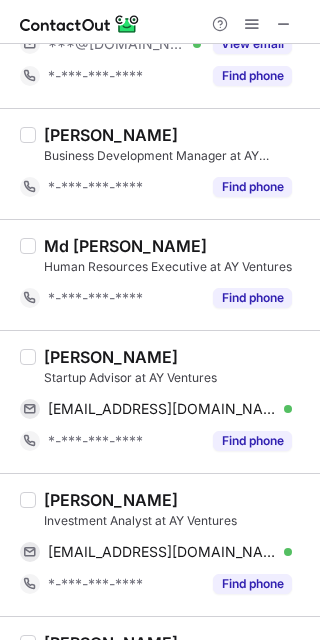 click on "Jinal Panchal" at bounding box center [111, 357] 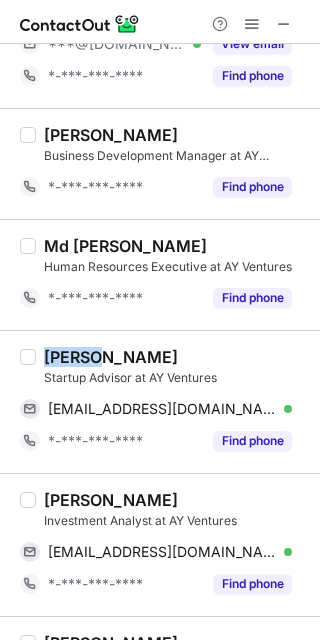 click on "Jinal Panchal" at bounding box center [111, 357] 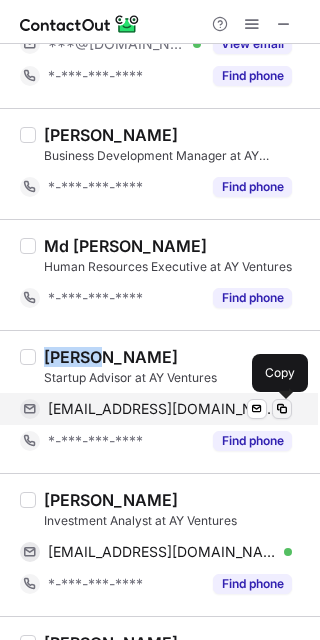 click at bounding box center (282, 409) 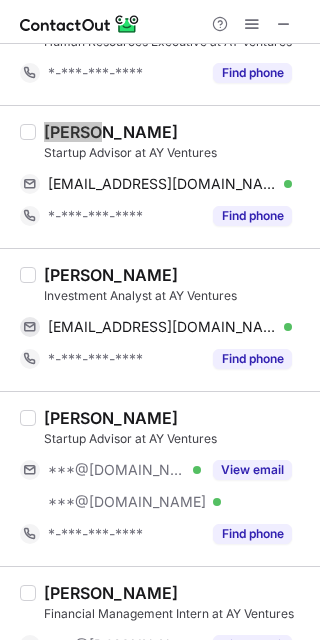 scroll, scrollTop: 666, scrollLeft: 0, axis: vertical 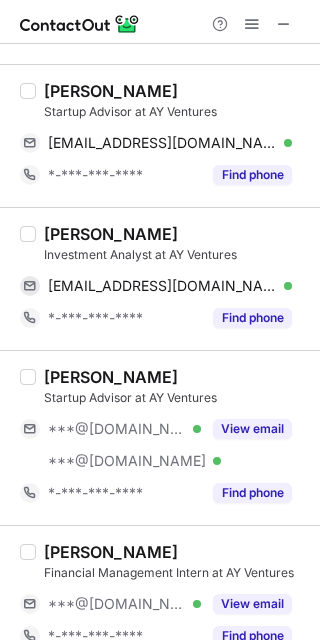 click on "Ravi Sharma" at bounding box center (111, 234) 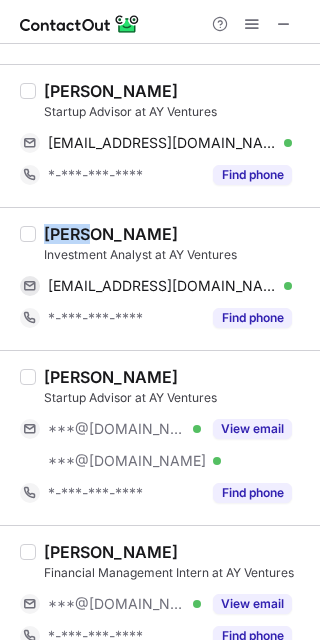 click on "Ravi Sharma" at bounding box center (111, 234) 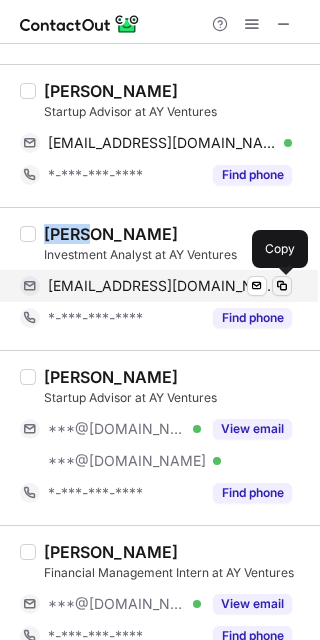 click at bounding box center (282, 286) 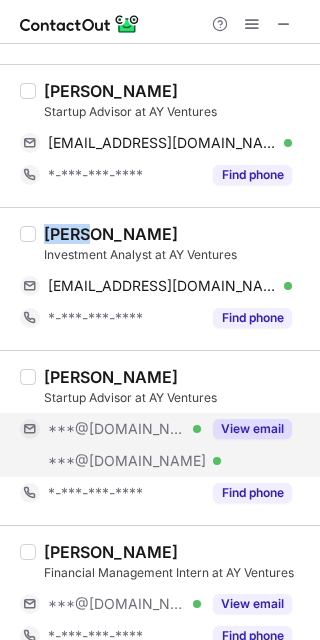 click on "View email" at bounding box center [252, 429] 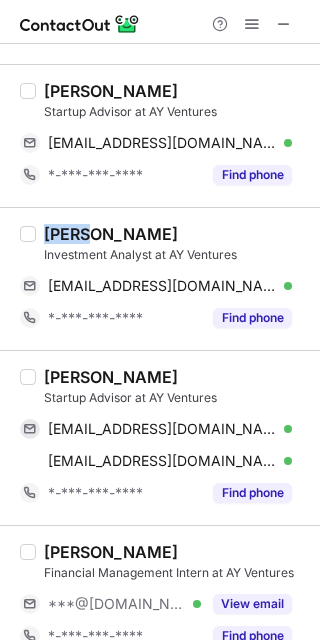 drag, startPoint x: 264, startPoint y: 595, endPoint x: 252, endPoint y: 581, distance: 18.439089 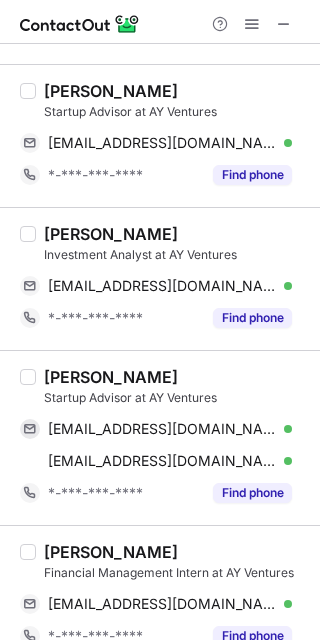 click on "Amit Rathore" at bounding box center (111, 377) 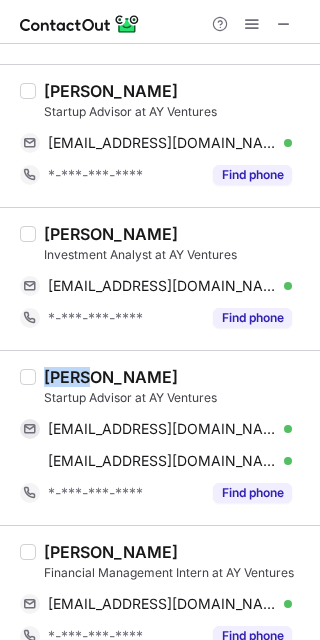 click on "Amit Rathore" at bounding box center [111, 377] 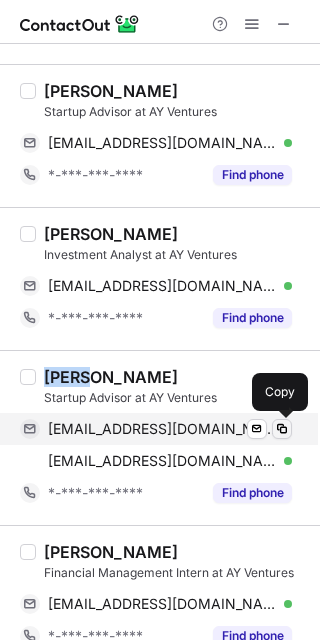 click at bounding box center (282, 429) 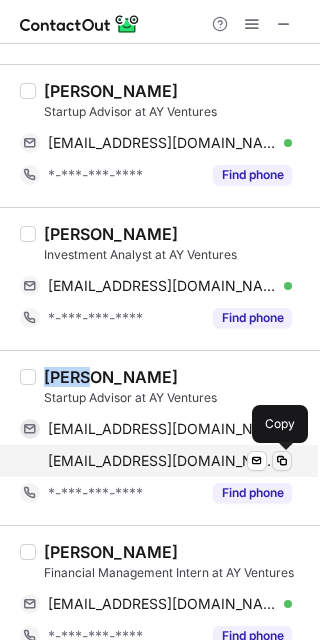 click at bounding box center (282, 461) 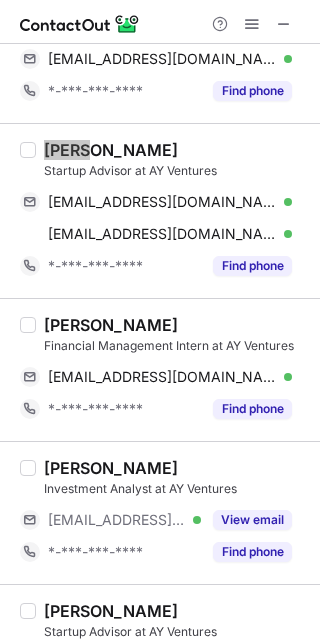 scroll, scrollTop: 933, scrollLeft: 0, axis: vertical 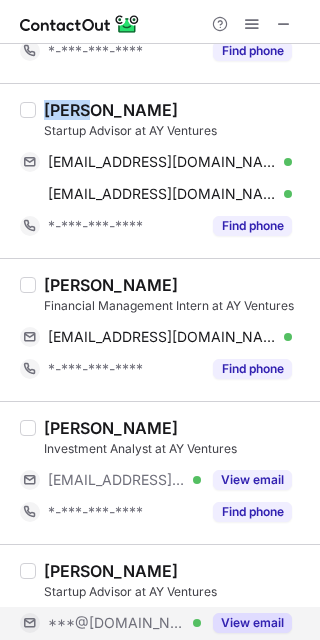 click on "View email" at bounding box center [252, 623] 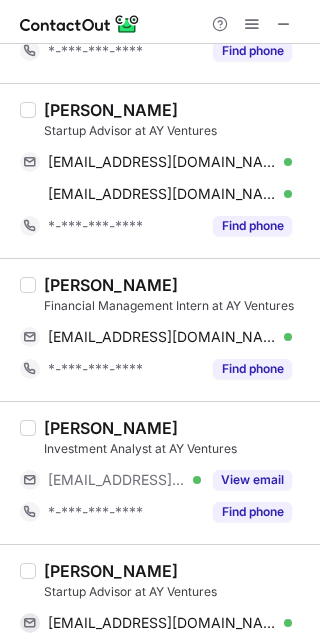 click on "Daiwik Bansal" at bounding box center [111, 285] 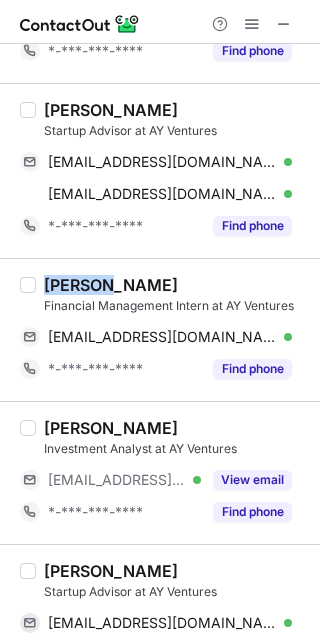 click on "Daiwik Bansal" at bounding box center [111, 285] 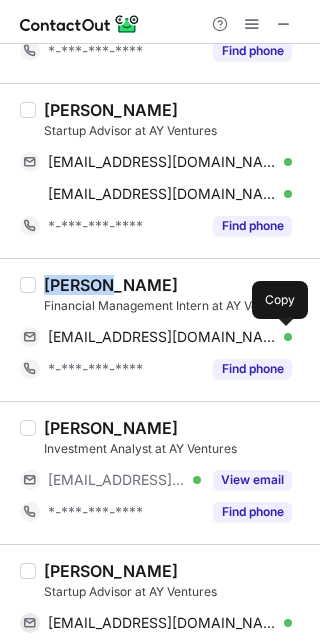 drag, startPoint x: 280, startPoint y: 331, endPoint x: 312, endPoint y: 328, distance: 32.140316 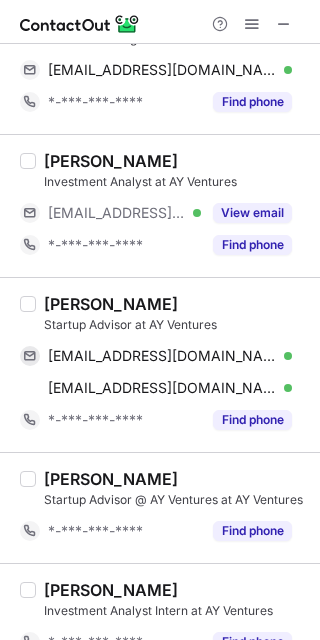 scroll, scrollTop: 1333, scrollLeft: 0, axis: vertical 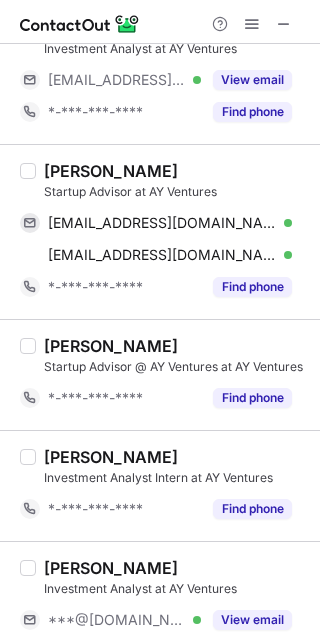 click on "Sumit Singh" at bounding box center (111, 171) 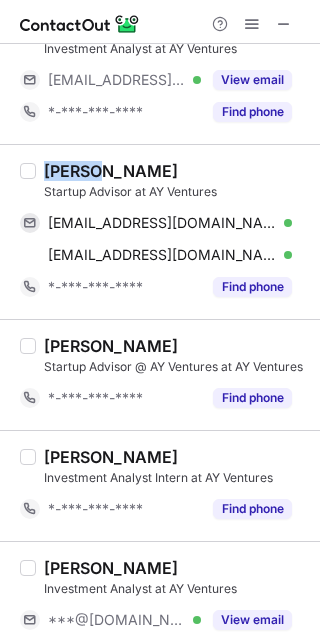click on "Sumit Singh" at bounding box center (111, 171) 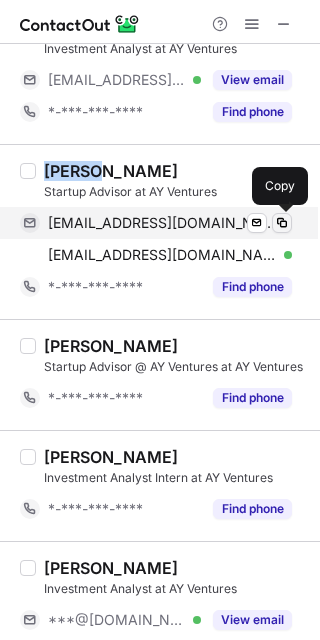 drag, startPoint x: 286, startPoint y: 217, endPoint x: 315, endPoint y: 328, distance: 114.72576 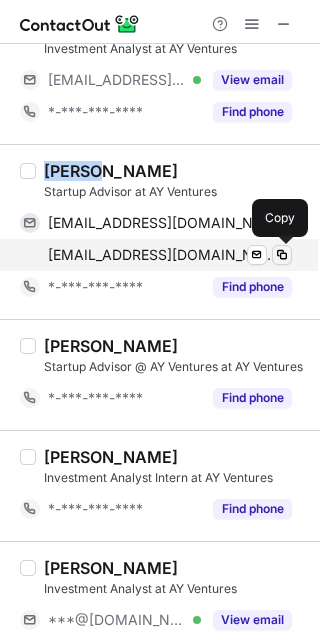 click at bounding box center [282, 255] 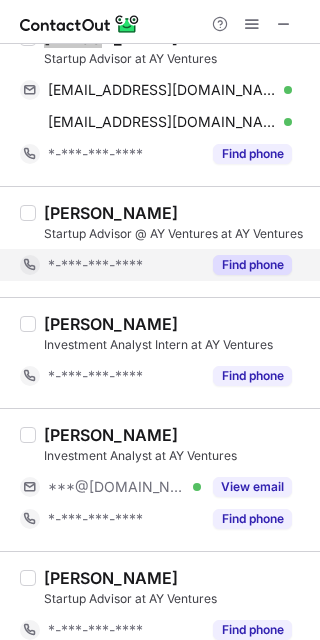 scroll, scrollTop: 1600, scrollLeft: 0, axis: vertical 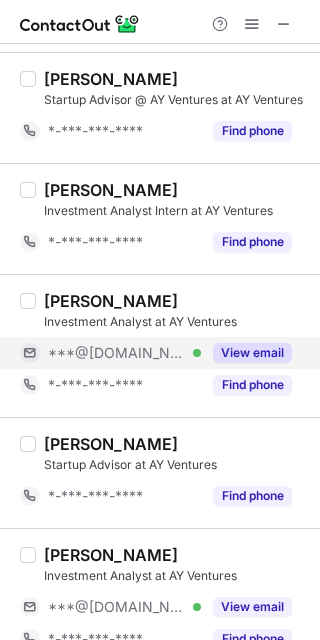 click on "View email" at bounding box center [252, 353] 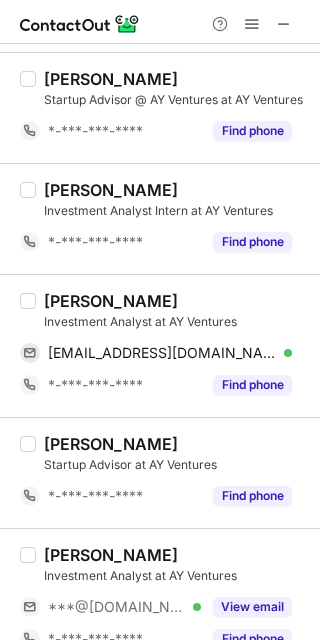 drag, startPoint x: 269, startPoint y: 605, endPoint x: 256, endPoint y: 573, distance: 34.539833 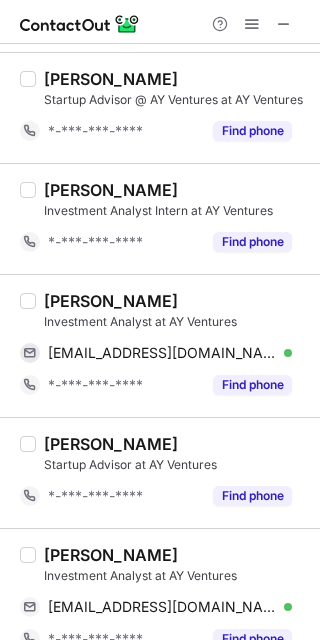 click on "Raghav Raj" at bounding box center (111, 301) 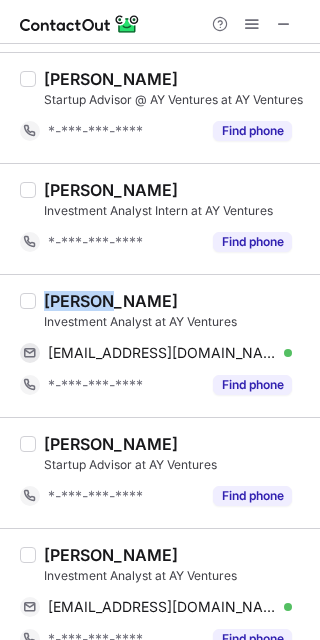 click on "Raghav Raj" at bounding box center (111, 301) 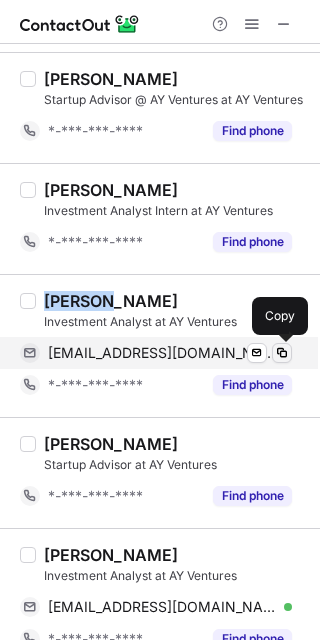 drag, startPoint x: 287, startPoint y: 342, endPoint x: 287, endPoint y: 356, distance: 14 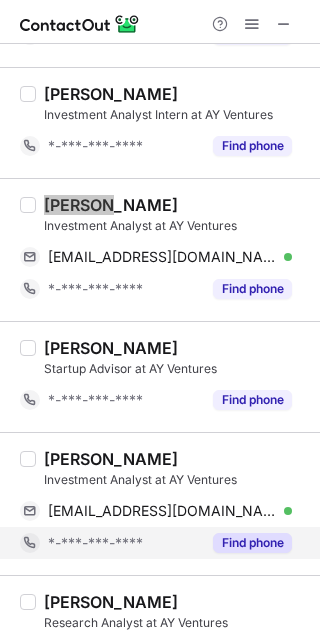 scroll, scrollTop: 1733, scrollLeft: 0, axis: vertical 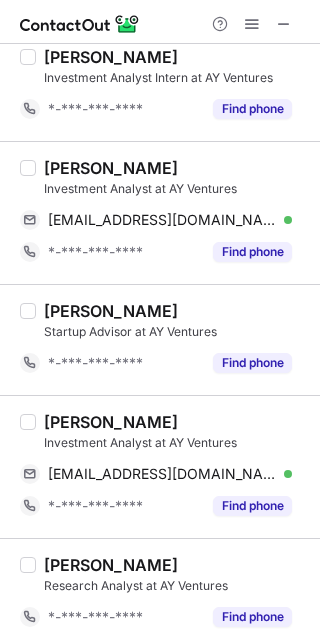 click on "Piyush keshri" at bounding box center [111, 422] 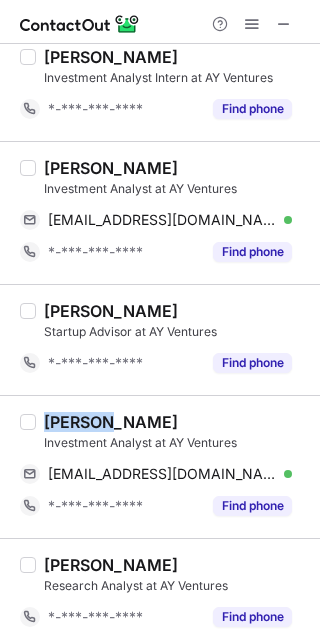 click on "Piyush keshri" at bounding box center (111, 422) 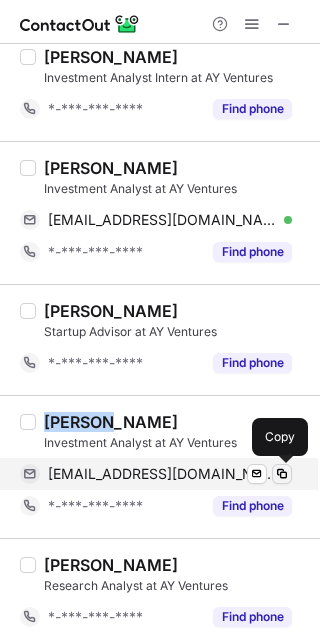 click at bounding box center (282, 474) 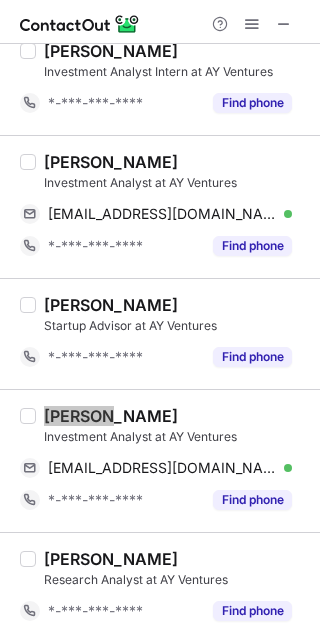 scroll, scrollTop: 1607, scrollLeft: 0, axis: vertical 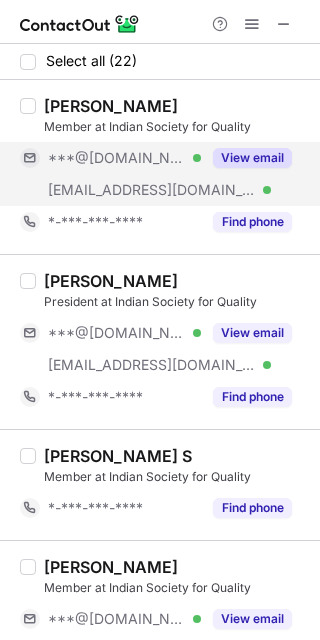 click on "View email" at bounding box center (252, 158) 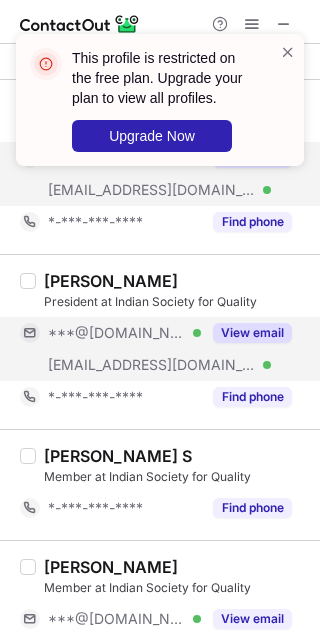 click on "View email" at bounding box center (252, 333) 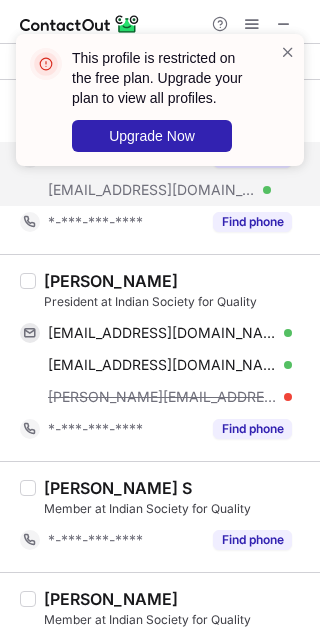 click on "Devraj Chattaraj" at bounding box center [111, 281] 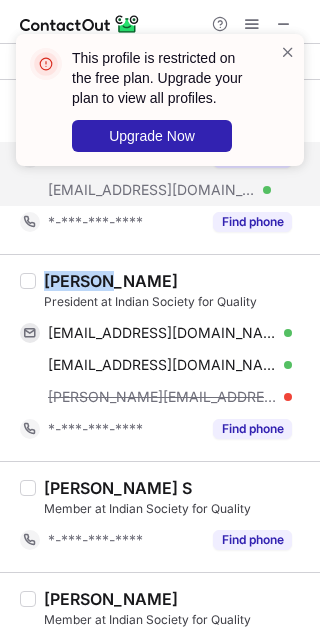click on "Devraj Chattaraj" at bounding box center [111, 281] 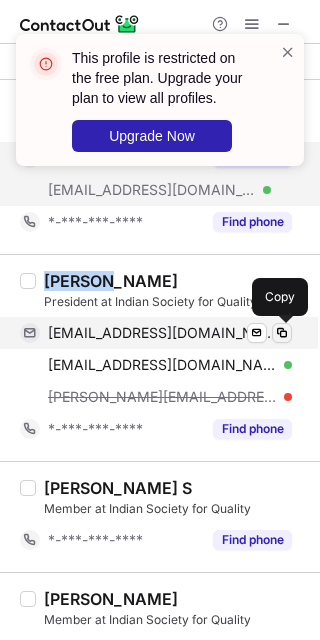 click at bounding box center [282, 333] 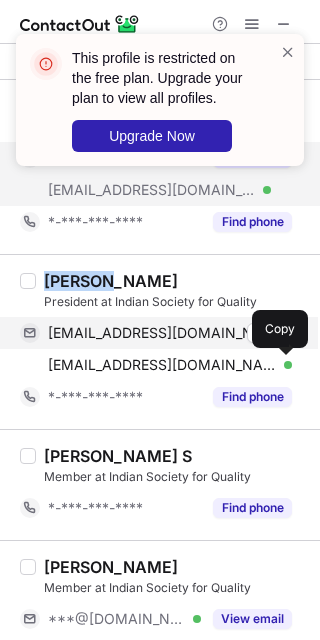 drag, startPoint x: 286, startPoint y: 356, endPoint x: 291, endPoint y: 343, distance: 13.928389 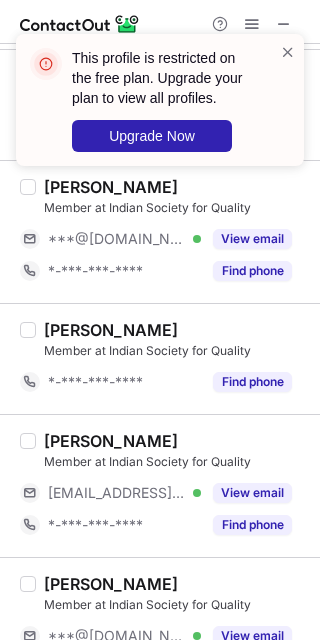 scroll, scrollTop: 400, scrollLeft: 0, axis: vertical 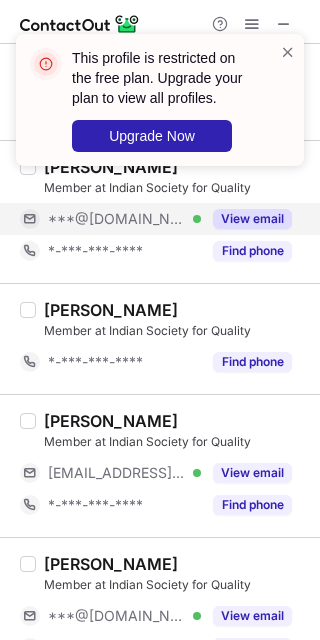 click on "View email" at bounding box center [252, 219] 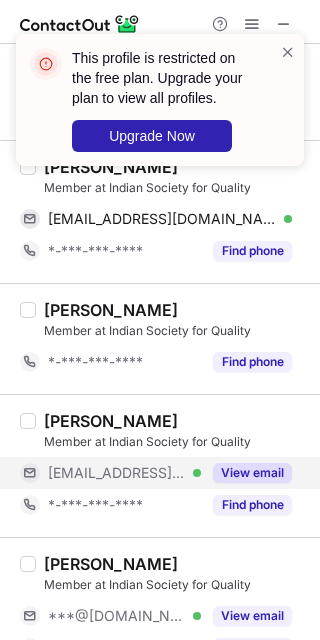 click on "View email" at bounding box center (246, 473) 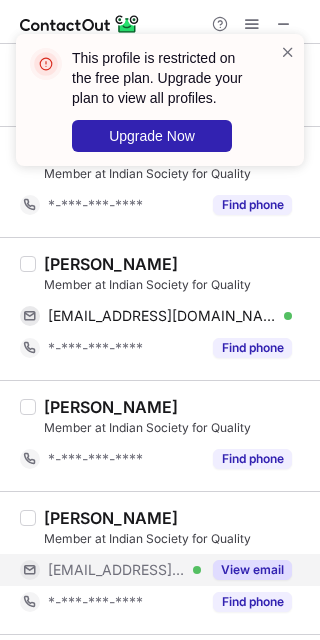 scroll, scrollTop: 266, scrollLeft: 0, axis: vertical 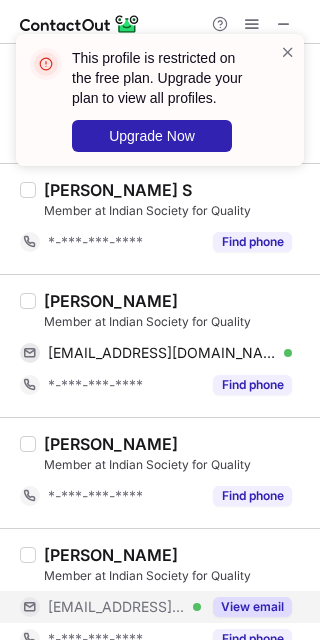 click on "Disha Agarwal" at bounding box center (111, 301) 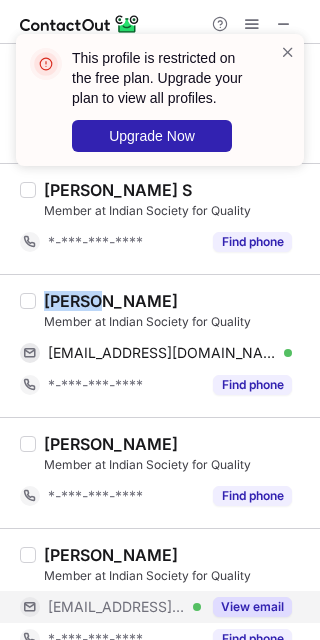 click on "Disha Agarwal" at bounding box center [111, 301] 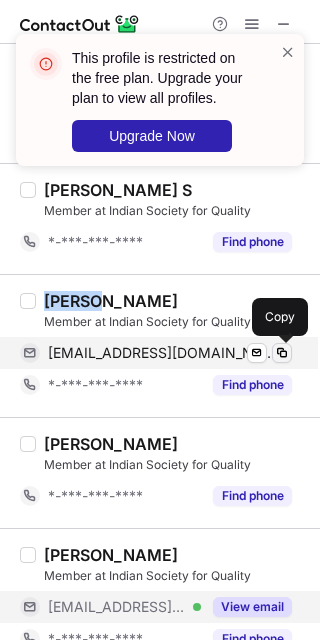 click at bounding box center (282, 353) 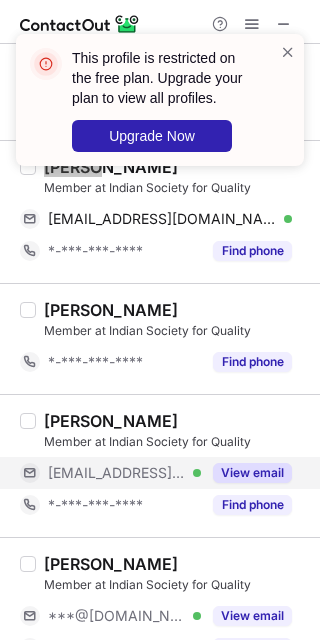 scroll, scrollTop: 533, scrollLeft: 0, axis: vertical 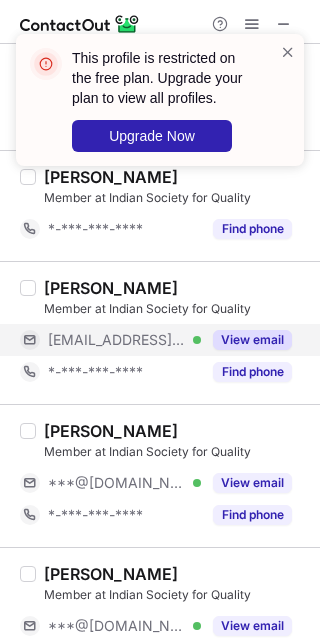 drag, startPoint x: 278, startPoint y: 333, endPoint x: 271, endPoint y: 341, distance: 10.630146 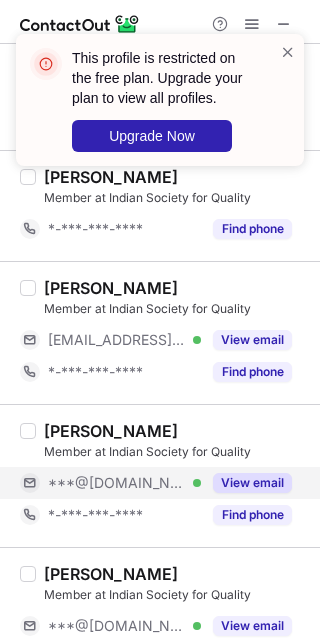 click on "View email" at bounding box center (252, 483) 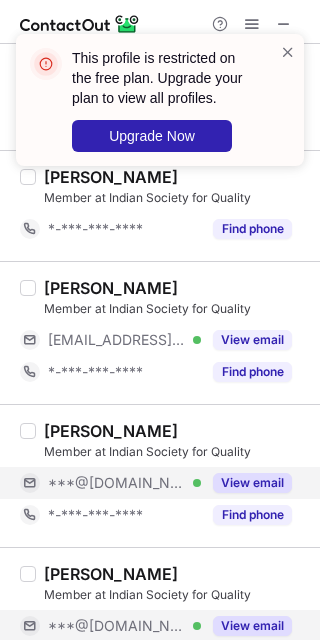 click on "View email" at bounding box center (246, 626) 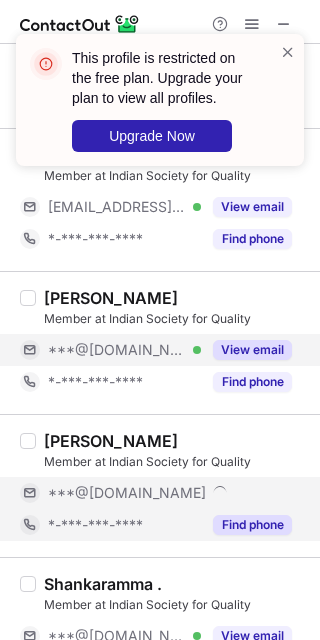 scroll, scrollTop: 800, scrollLeft: 0, axis: vertical 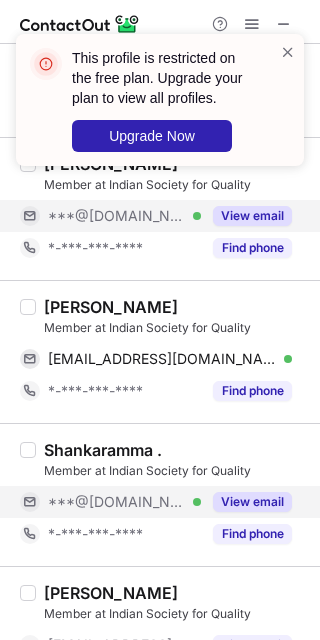 click on "View email" at bounding box center [252, 502] 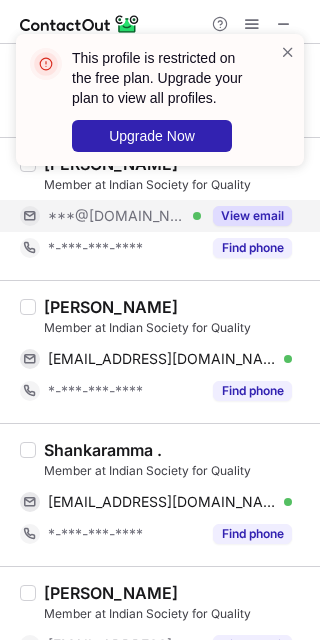 click on "Daivik Aradhya" at bounding box center (111, 307) 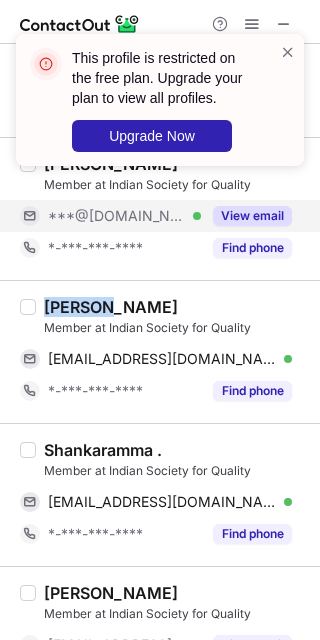click on "Daivik Aradhya" at bounding box center (111, 307) 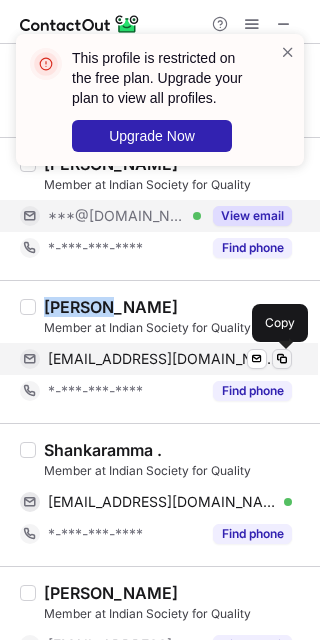 click at bounding box center [282, 359] 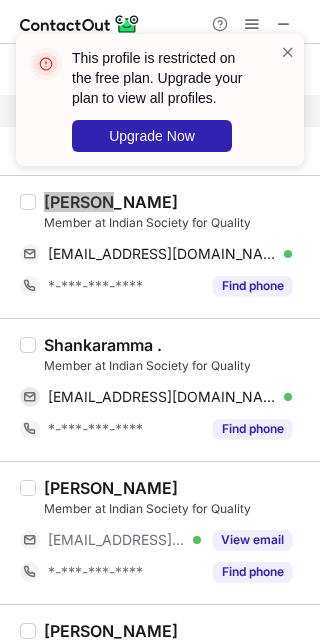 scroll, scrollTop: 933, scrollLeft: 0, axis: vertical 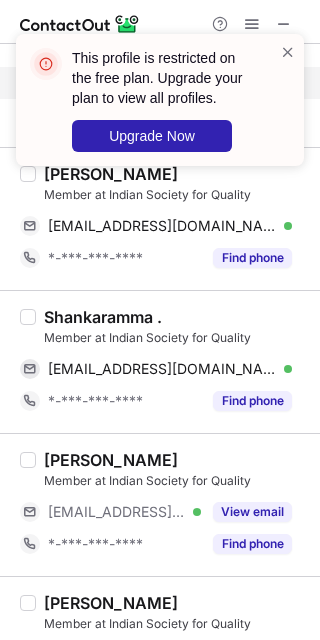 click on "Shankaramma ." at bounding box center [103, 317] 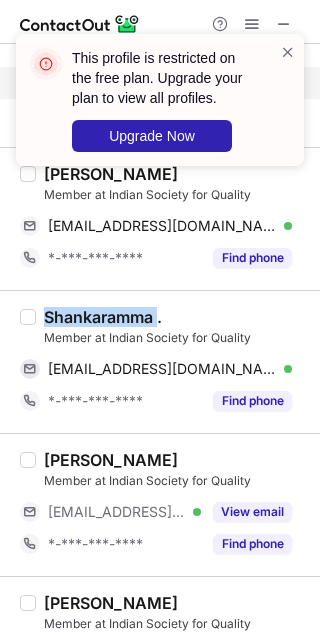 click on "Shankaramma ." at bounding box center (103, 317) 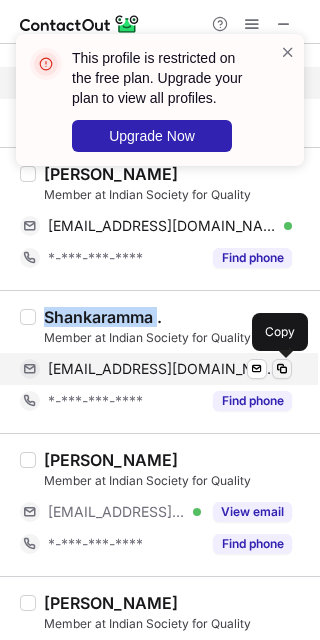click at bounding box center (282, 369) 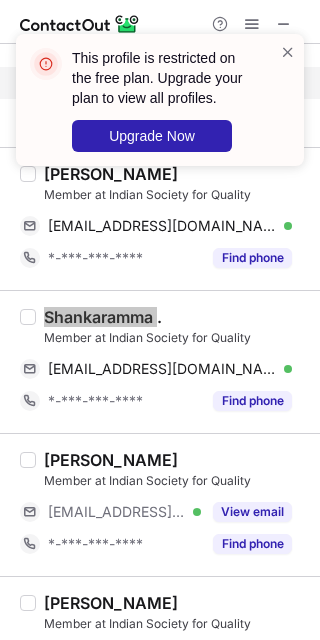 scroll, scrollTop: 1066, scrollLeft: 0, axis: vertical 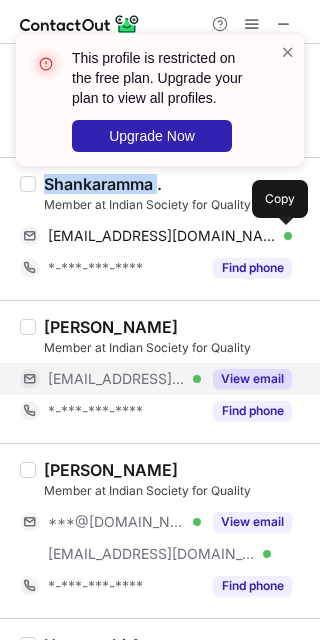 click on "View email" at bounding box center [252, 379] 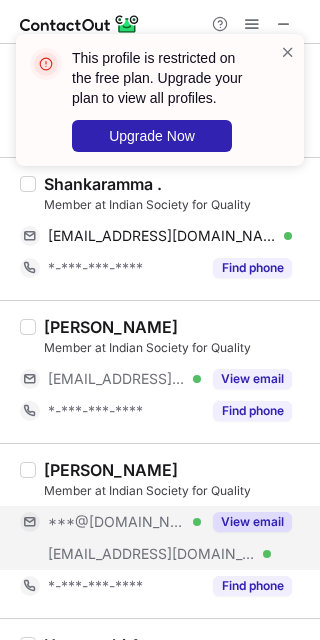 click on "View email" at bounding box center [246, 522] 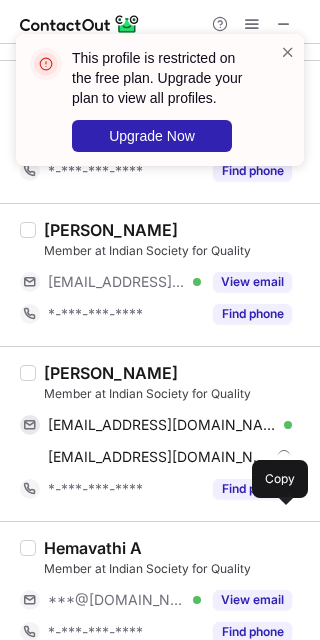 scroll, scrollTop: 1200, scrollLeft: 0, axis: vertical 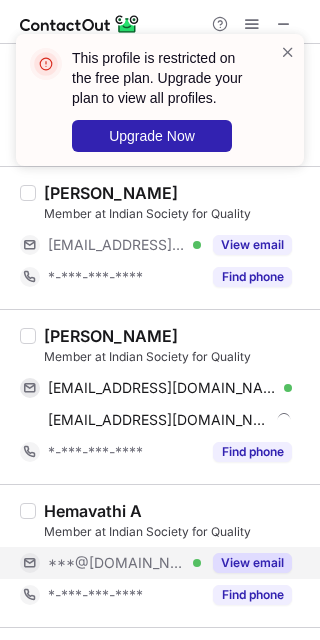 click on "View email" at bounding box center (252, 563) 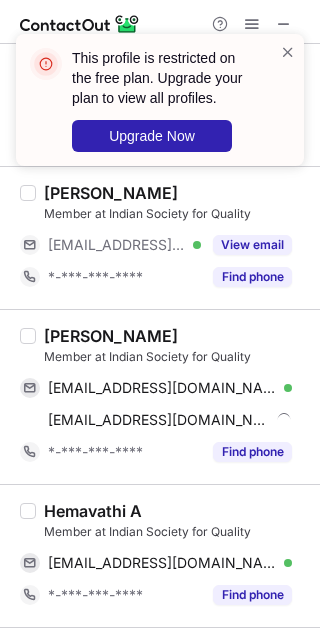 click on "Ankshith Shetty" at bounding box center [111, 336] 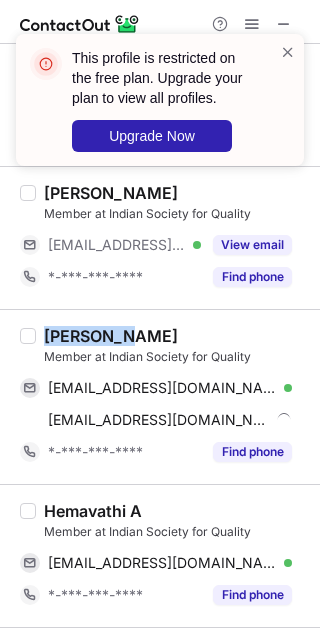 click on "Ankshith Shetty" at bounding box center [111, 336] 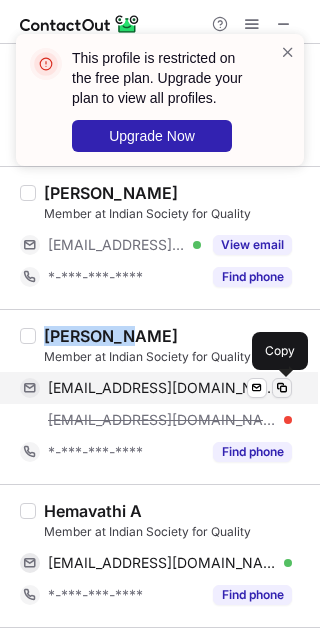 click at bounding box center [282, 388] 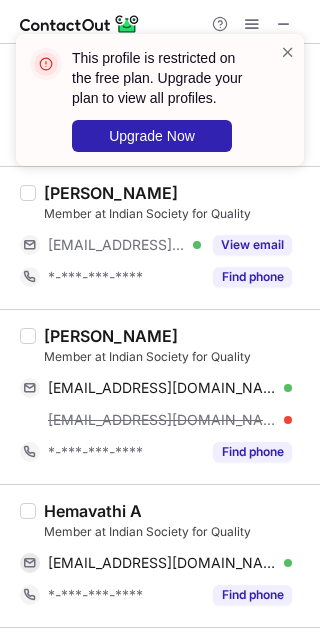 click on "Hemavathi A" at bounding box center [93, 511] 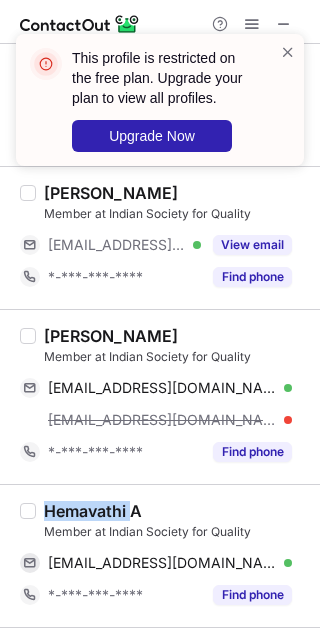 click on "Hemavathi A" at bounding box center [93, 511] 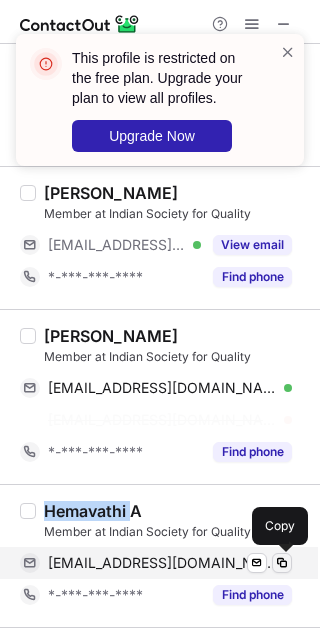 click at bounding box center (282, 563) 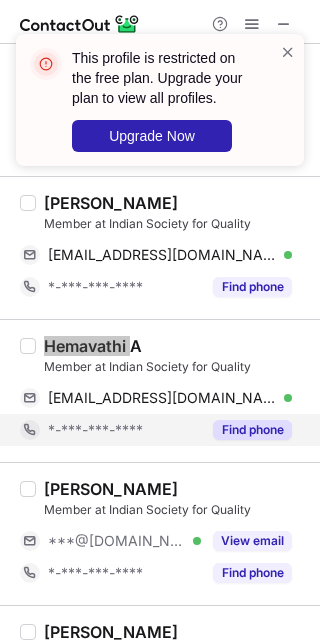scroll, scrollTop: 1466, scrollLeft: 0, axis: vertical 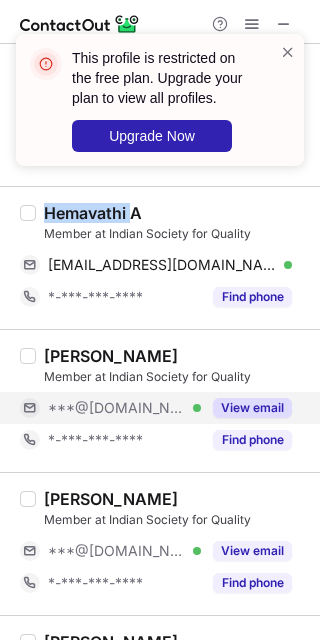 click on "View email" at bounding box center [252, 408] 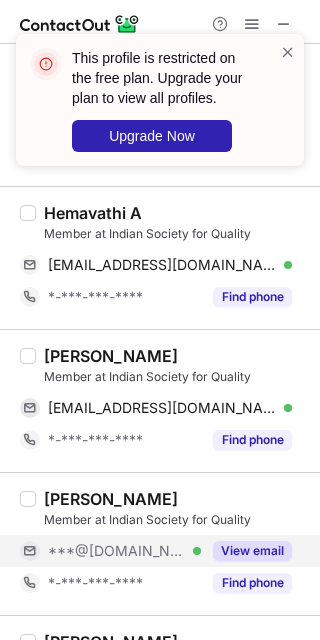 click on "View email" at bounding box center (246, 551) 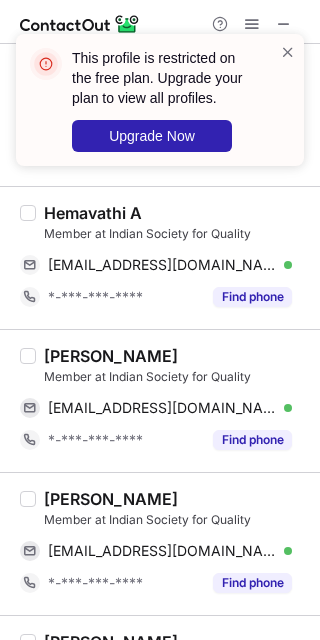 click on "Swati Gorampalli" at bounding box center (111, 356) 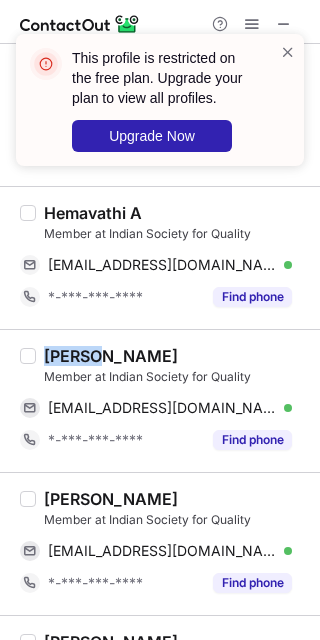 click on "Swati Gorampalli" at bounding box center [111, 356] 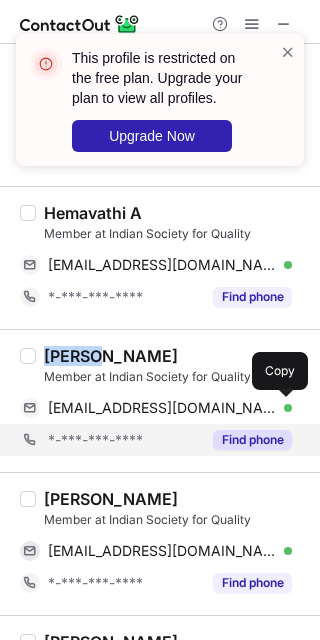 drag, startPoint x: 278, startPoint y: 409, endPoint x: 295, endPoint y: 449, distance: 43.462627 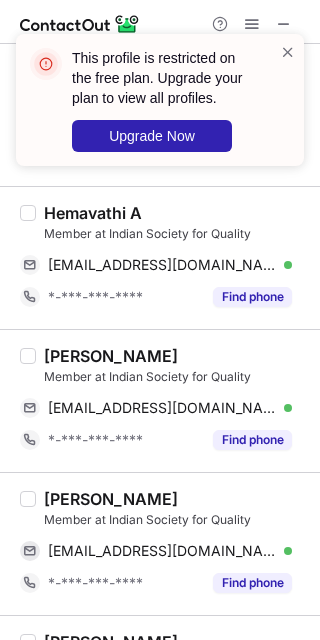 click on "RAHUL ARUN MANE" at bounding box center [111, 499] 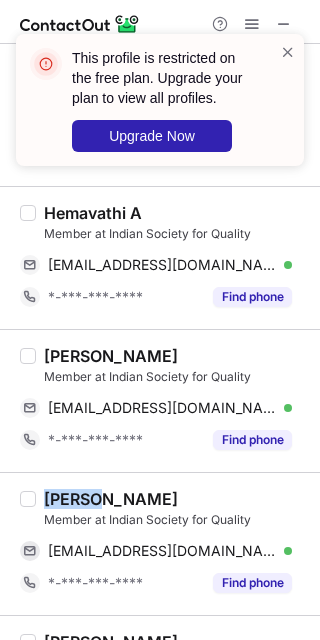 click on "RAHUL ARUN MANE" at bounding box center [111, 499] 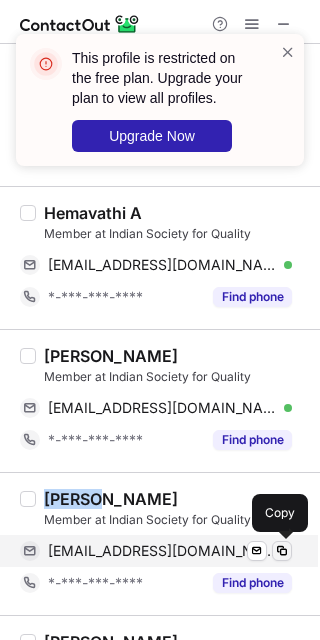 click at bounding box center (282, 551) 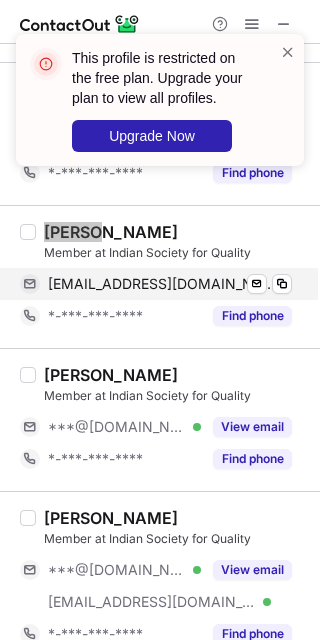 scroll, scrollTop: 1866, scrollLeft: 0, axis: vertical 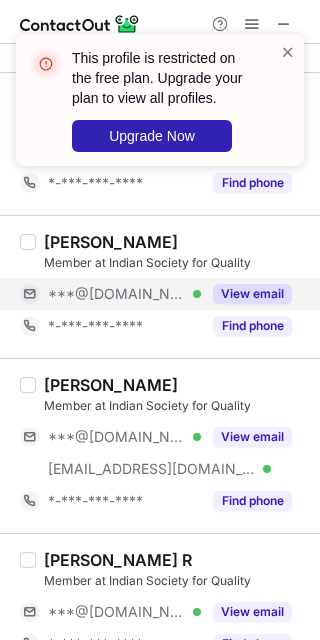 click on "View email" at bounding box center (252, 294) 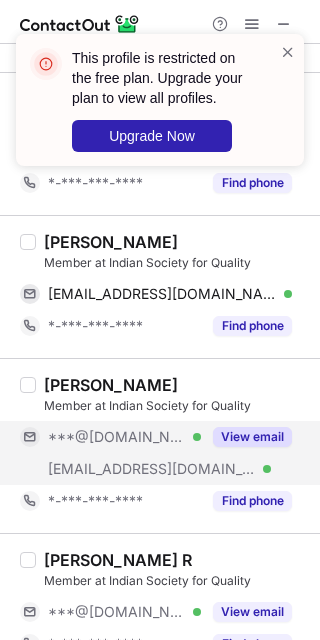 click on "View email" at bounding box center [252, 437] 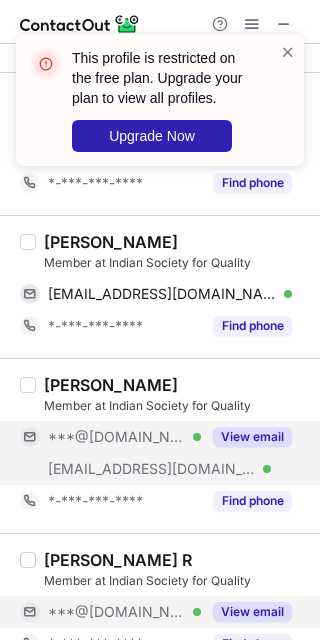 click on "View email" at bounding box center [252, 612] 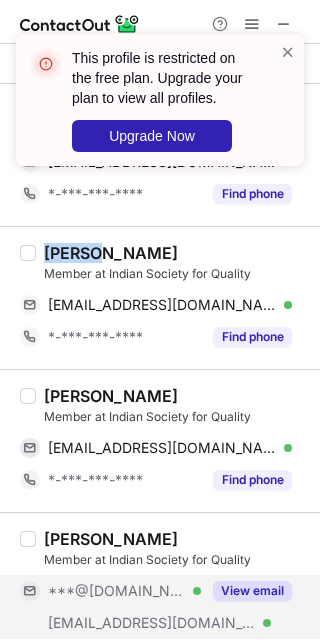 scroll, scrollTop: 1600, scrollLeft: 0, axis: vertical 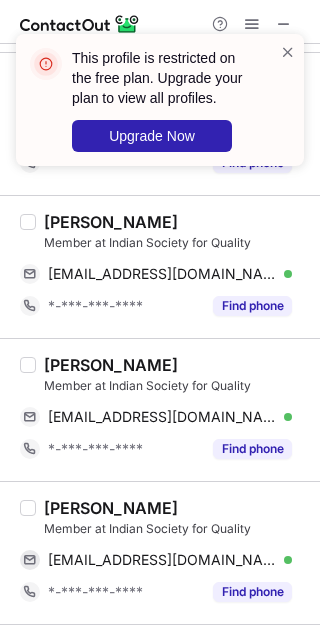 click on "Abhishek S" at bounding box center (111, 508) 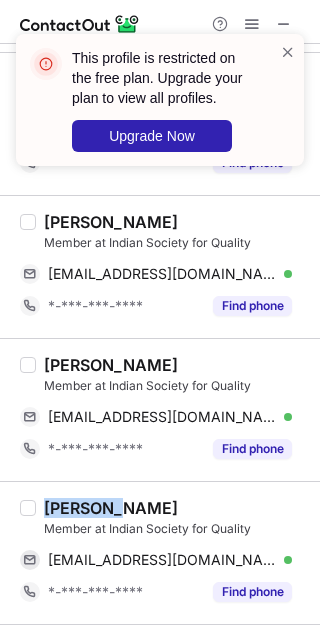 click on "Abhishek S" at bounding box center [111, 508] 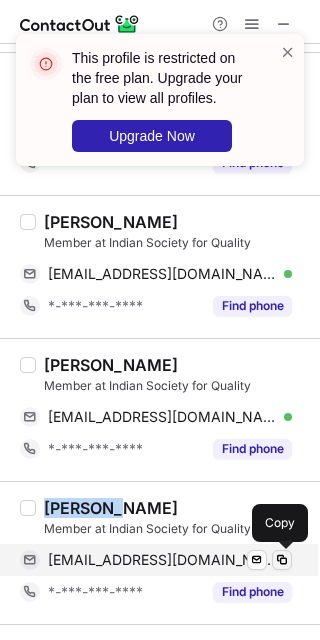 drag, startPoint x: 279, startPoint y: 557, endPoint x: 291, endPoint y: 558, distance: 12.0415945 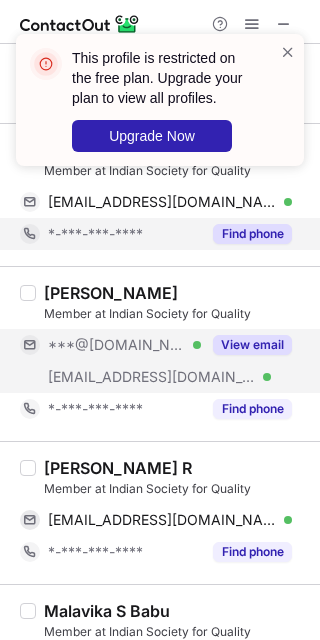 scroll, scrollTop: 2000, scrollLeft: 0, axis: vertical 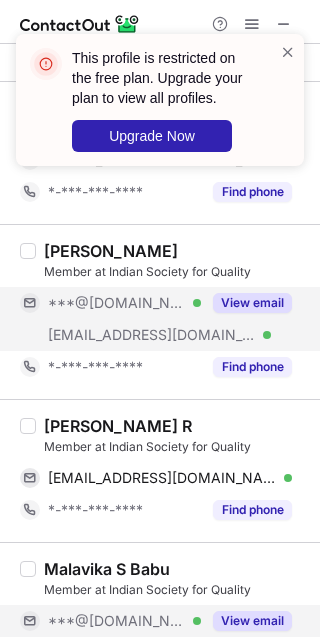 click on "View email" at bounding box center [252, 621] 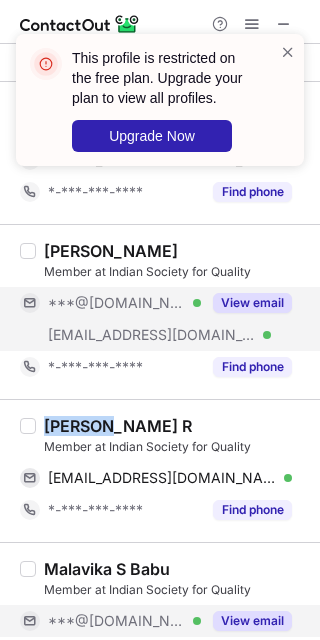 click on "Eshwar R" at bounding box center (118, 426) 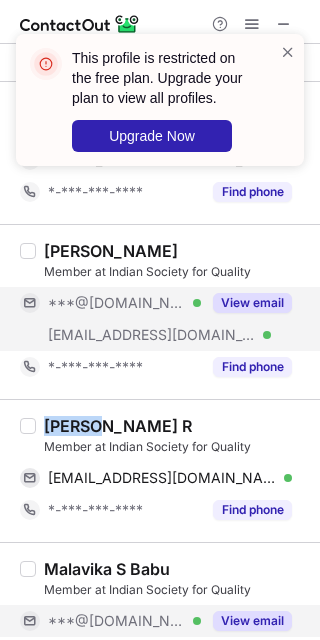 copy on "Eshwar" 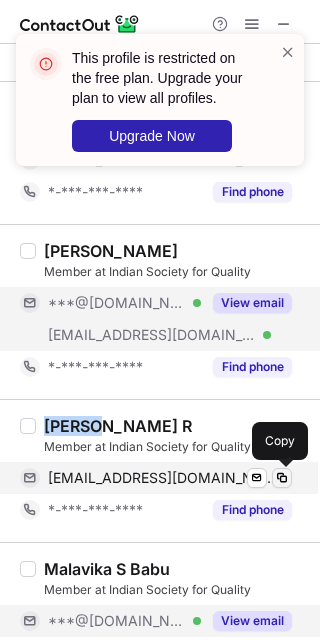 click at bounding box center (282, 478) 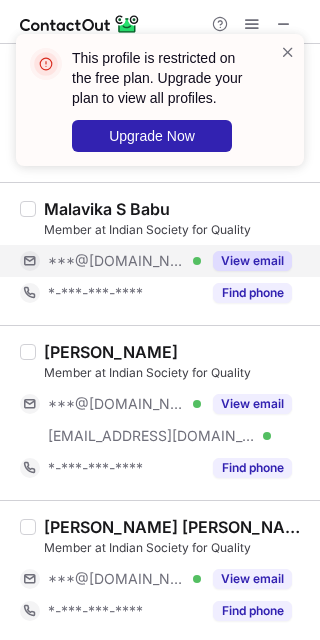 scroll, scrollTop: 2400, scrollLeft: 0, axis: vertical 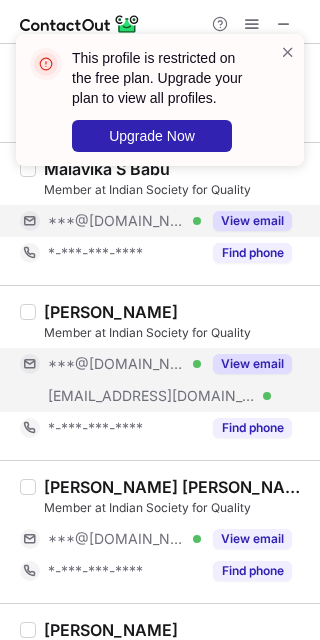 click on "View email" at bounding box center (246, 364) 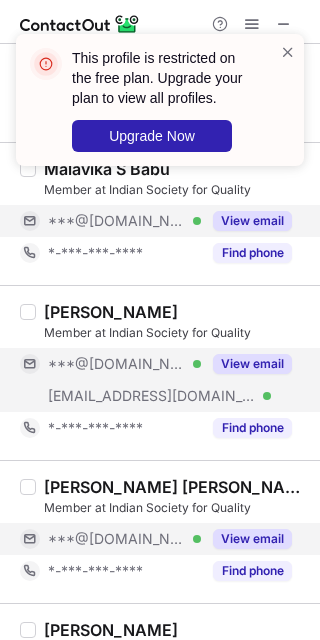 click on "View email" at bounding box center (252, 539) 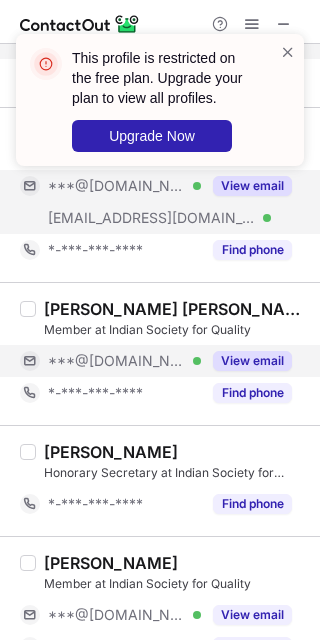 scroll, scrollTop: 2614, scrollLeft: 0, axis: vertical 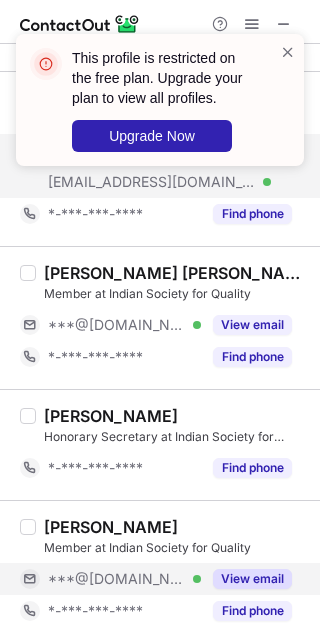click on "View email" at bounding box center [252, 579] 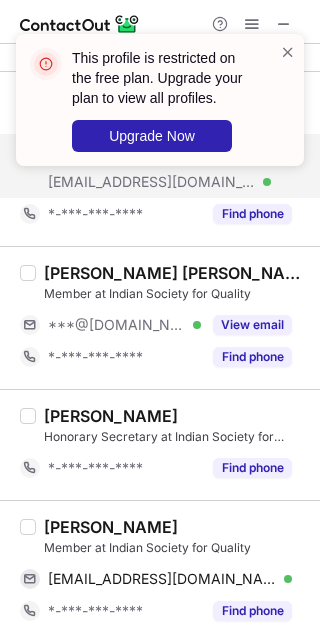 click on "Chiranth Prakash" at bounding box center (111, 527) 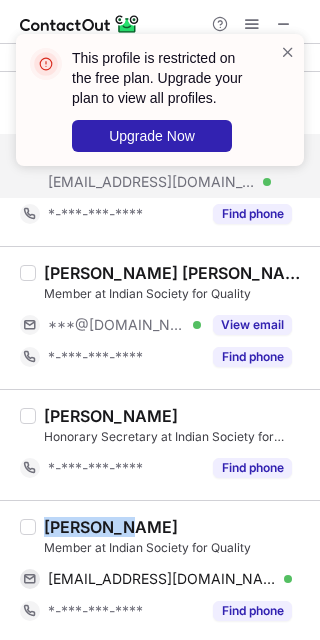 click on "Chiranth Prakash" at bounding box center [111, 527] 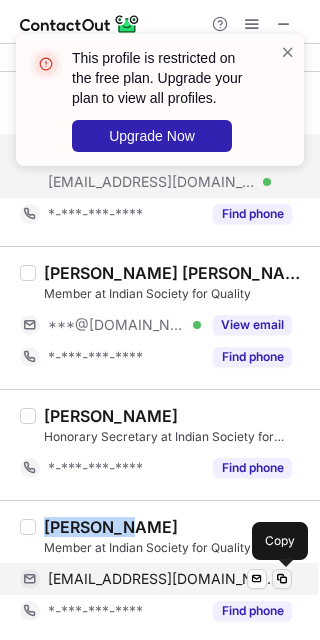 click at bounding box center [282, 579] 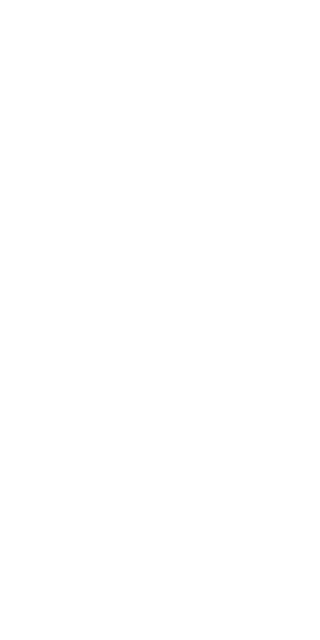 scroll, scrollTop: 0, scrollLeft: 0, axis: both 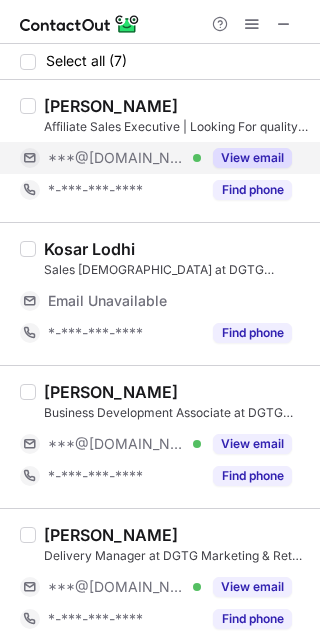 click on "View email" at bounding box center [252, 158] 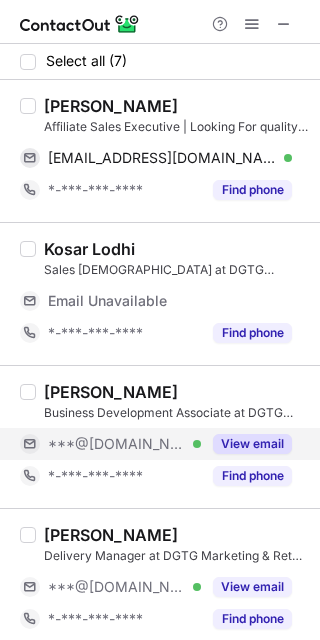click on "View email" at bounding box center (246, 444) 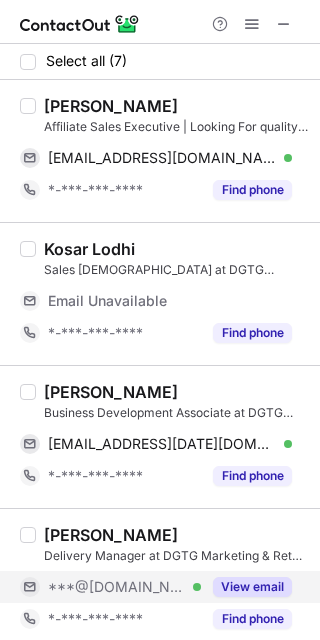 click on "View email" at bounding box center (252, 587) 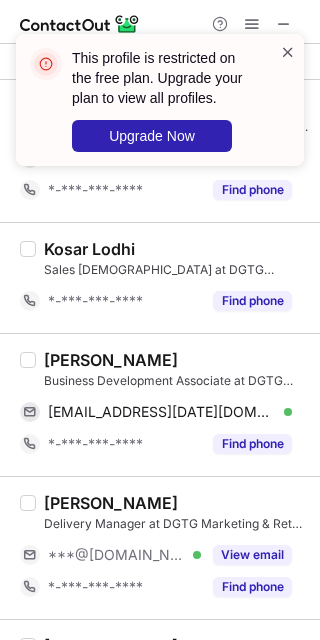 click at bounding box center [288, 52] 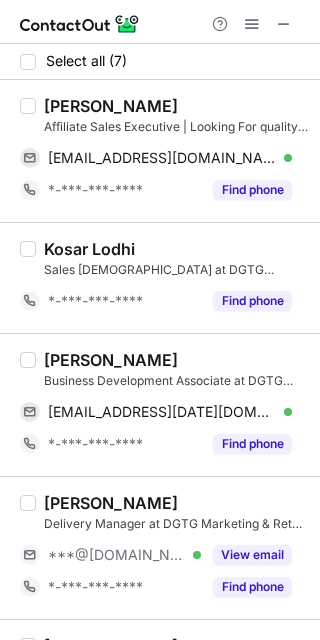 click on "[PERSON_NAME]" at bounding box center [111, 106] 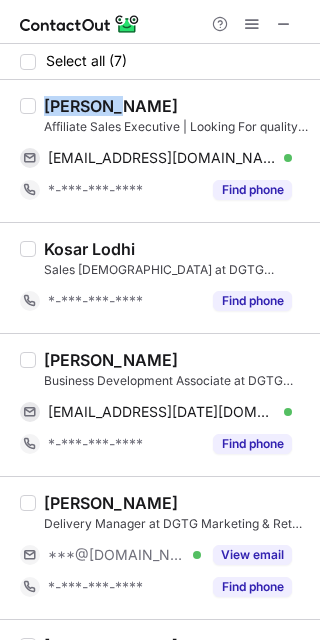 click on "[PERSON_NAME]" at bounding box center [111, 106] 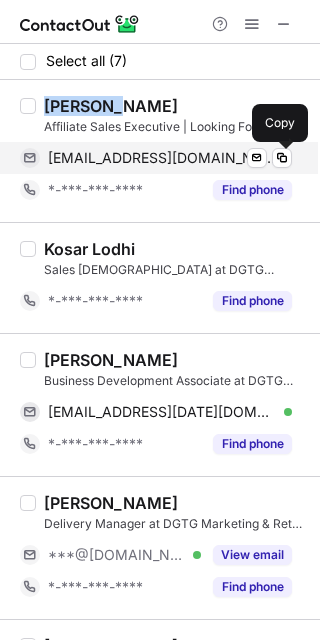 drag, startPoint x: 280, startPoint y: 153, endPoint x: 296, endPoint y: 170, distance: 23.345236 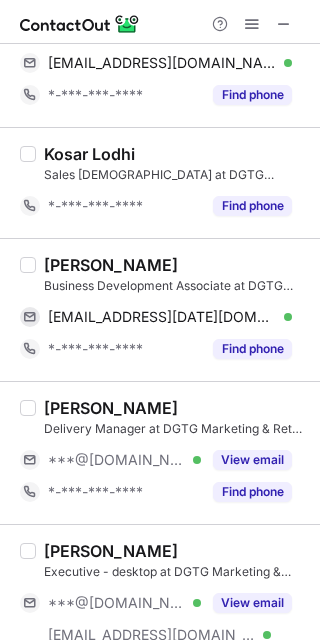 scroll, scrollTop: 133, scrollLeft: 0, axis: vertical 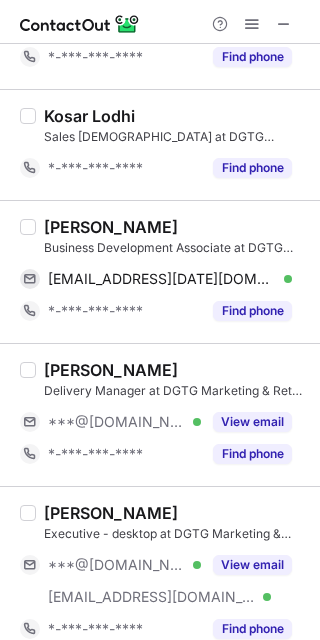 click on "[PERSON_NAME]" at bounding box center (111, 227) 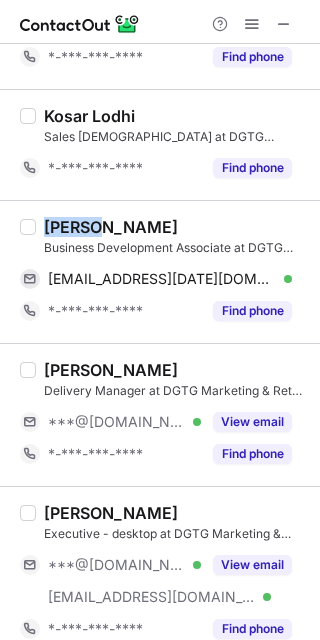 click on "[PERSON_NAME]" at bounding box center (111, 227) 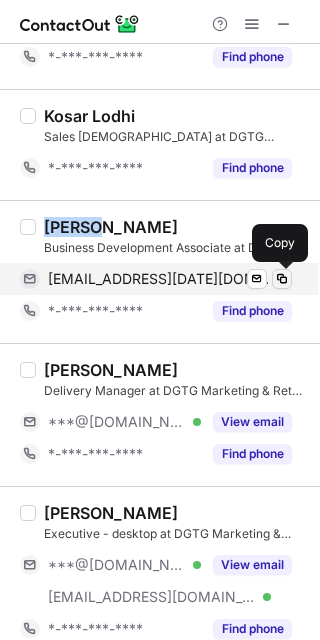 click at bounding box center (282, 279) 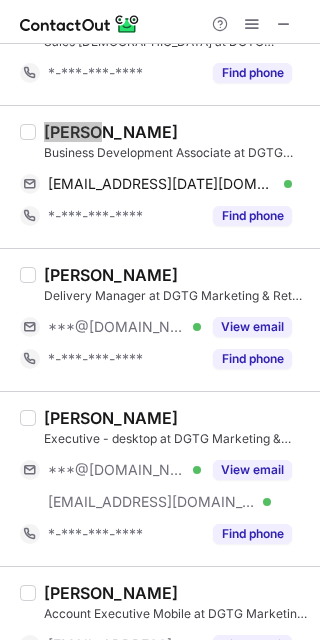 scroll, scrollTop: 266, scrollLeft: 0, axis: vertical 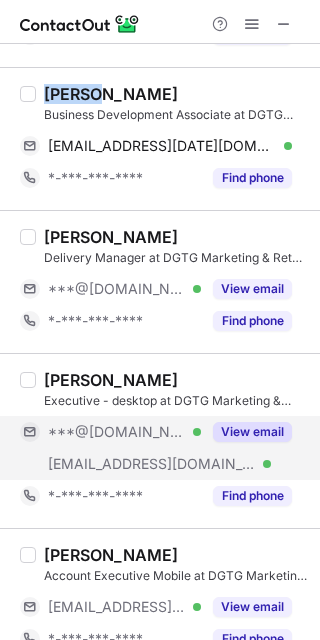 click on "View email" at bounding box center (252, 432) 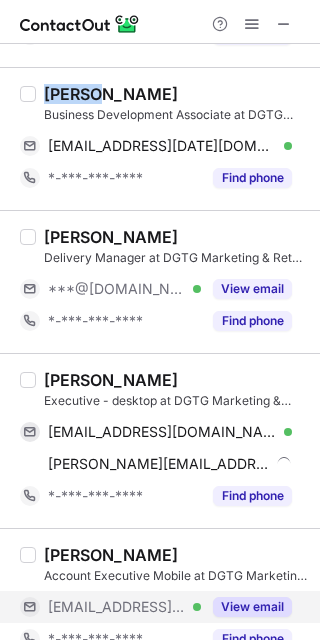 click on "View email" at bounding box center (252, 607) 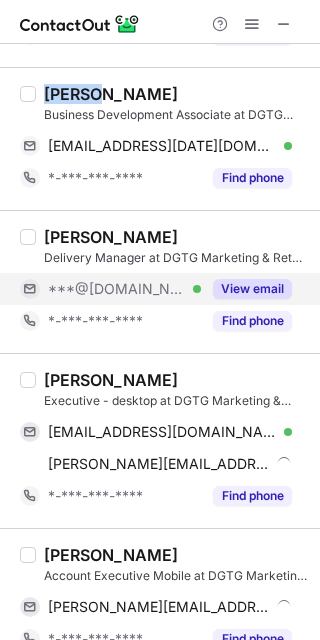 click on "View email" at bounding box center [252, 289] 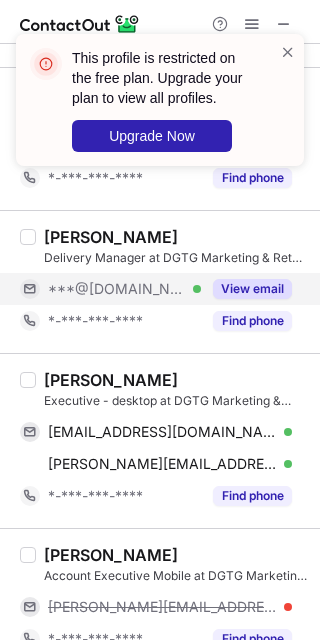 click on "[PERSON_NAME] Executive - desktop at DGTG Marketing & Retail Private Limited [EMAIL_ADDRESS][DOMAIN_NAME] Verified Send email Copy [PERSON_NAME][EMAIL_ADDRESS][DOMAIN_NAME] Verified Send email Copy *-***-***-**** Find phone" at bounding box center (160, 440) 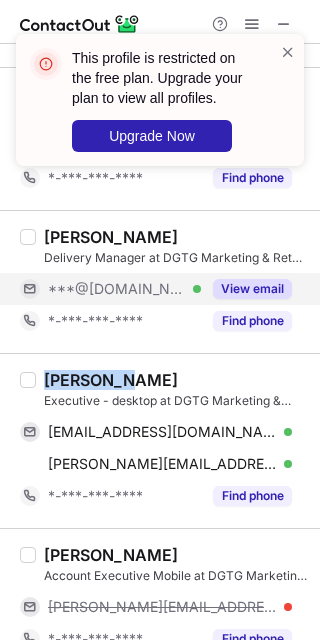 click on "[PERSON_NAME] Executive - desktop at DGTG Marketing & Retail Private Limited [EMAIL_ADDRESS][DOMAIN_NAME] Verified Send email Copy [PERSON_NAME][EMAIL_ADDRESS][DOMAIN_NAME] Verified Send email Copy *-***-***-**** Find phone" at bounding box center [160, 440] 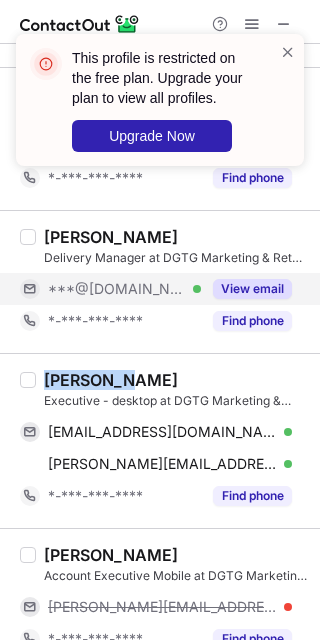 copy on "[PERSON_NAME]" 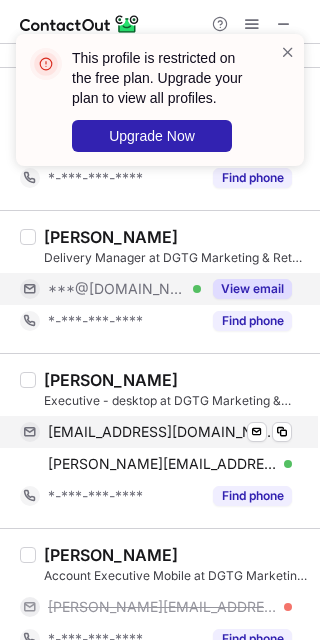 click on "[EMAIL_ADDRESS][DOMAIN_NAME] Verified" at bounding box center [170, 432] 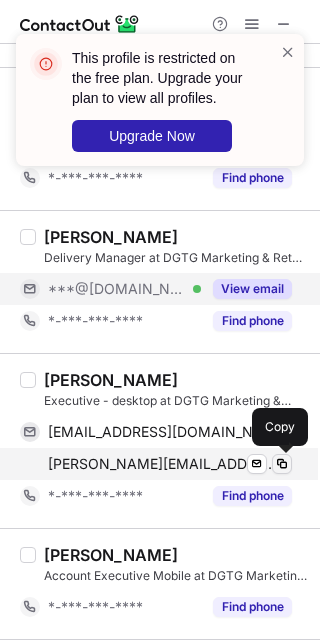 click at bounding box center (282, 464) 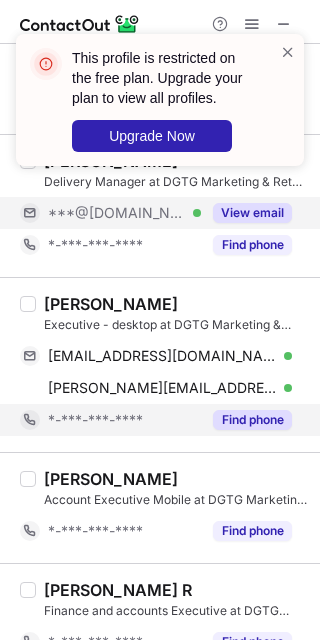 scroll, scrollTop: 375, scrollLeft: 0, axis: vertical 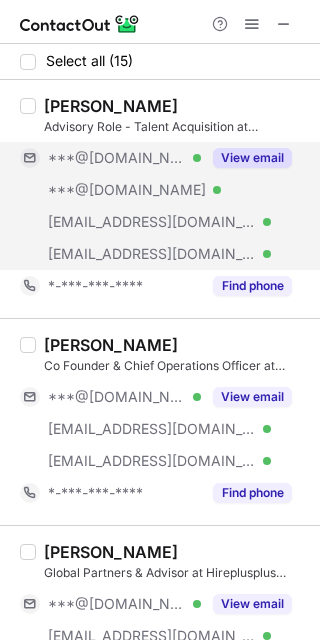 click on "View email" at bounding box center [252, 158] 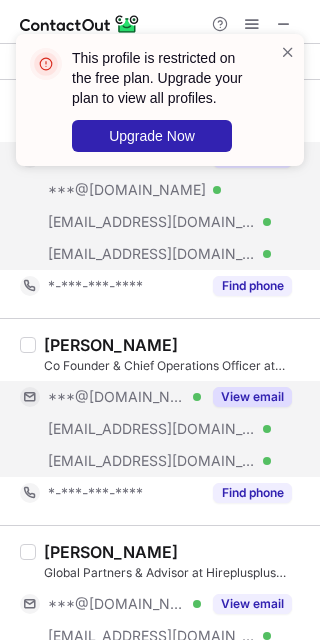 click on "View email" at bounding box center (246, 397) 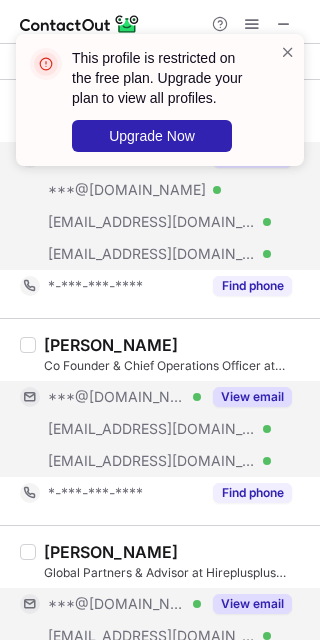 click on "View email" at bounding box center [246, 604] 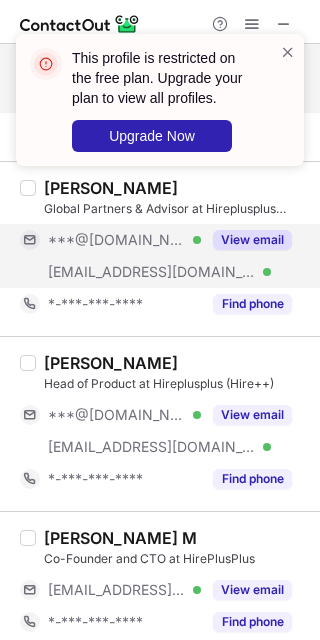 scroll, scrollTop: 400, scrollLeft: 0, axis: vertical 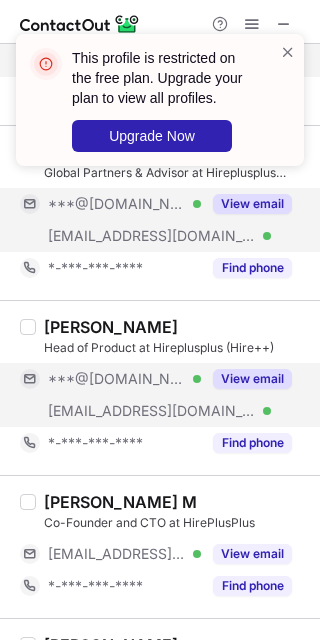 click on "View email" at bounding box center [252, 379] 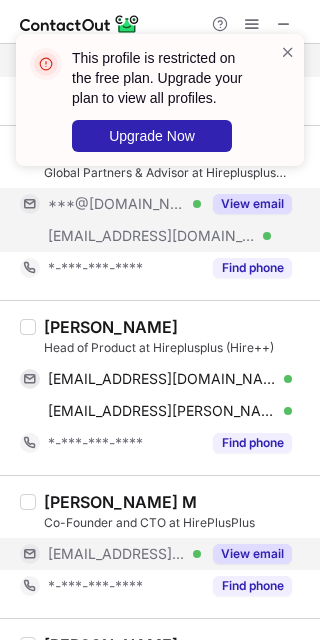 drag, startPoint x: 251, startPoint y: 558, endPoint x: 231, endPoint y: 501, distance: 60.40695 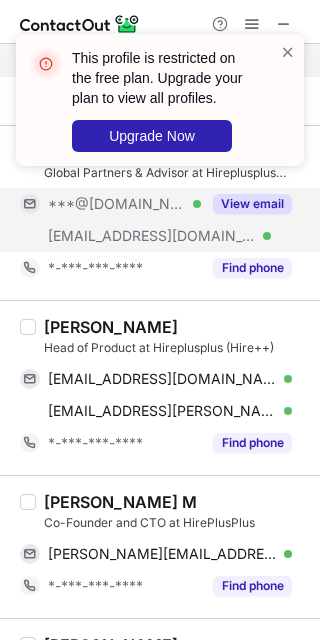 click on "[PERSON_NAME]" at bounding box center [111, 327] 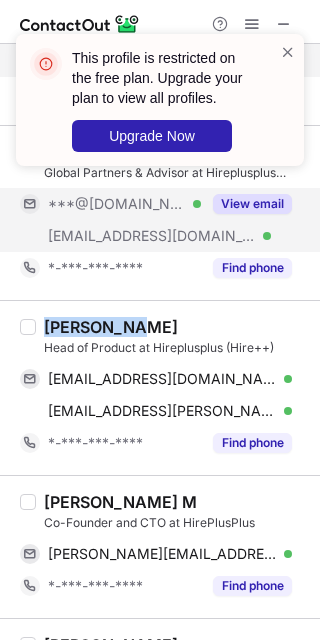 click on "[PERSON_NAME]" at bounding box center (111, 327) 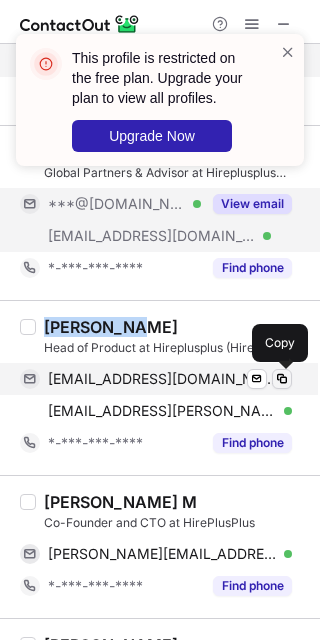 drag, startPoint x: 278, startPoint y: 384, endPoint x: 285, endPoint y: 372, distance: 13.892444 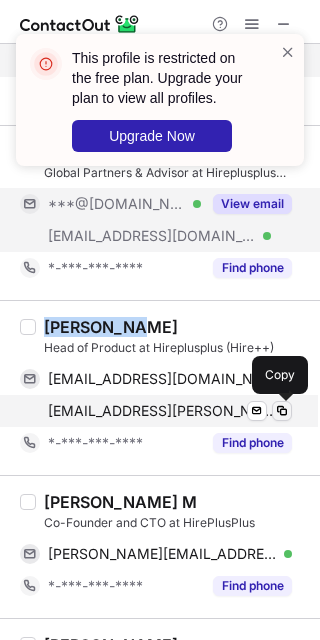 click at bounding box center (282, 411) 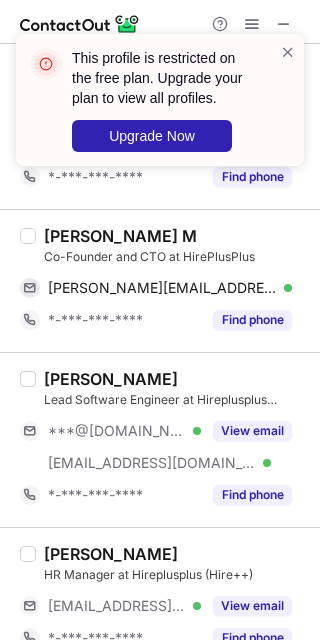 scroll, scrollTop: 800, scrollLeft: 0, axis: vertical 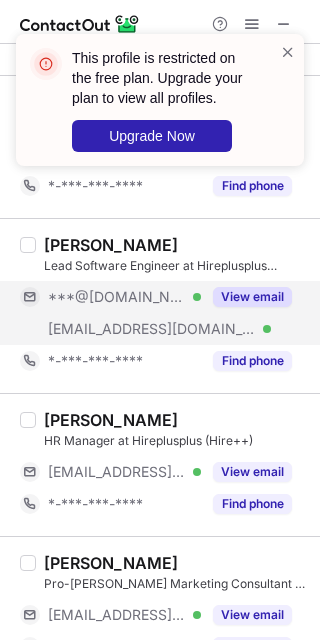 click on "View email" at bounding box center (252, 297) 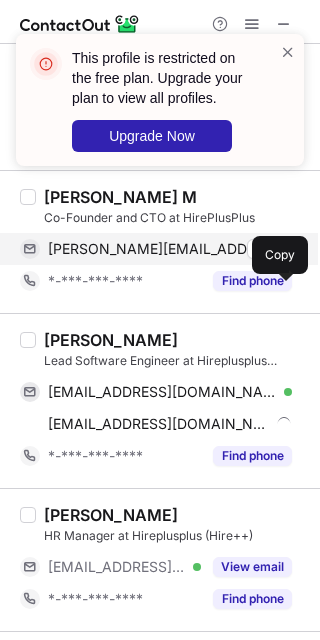 scroll, scrollTop: 666, scrollLeft: 0, axis: vertical 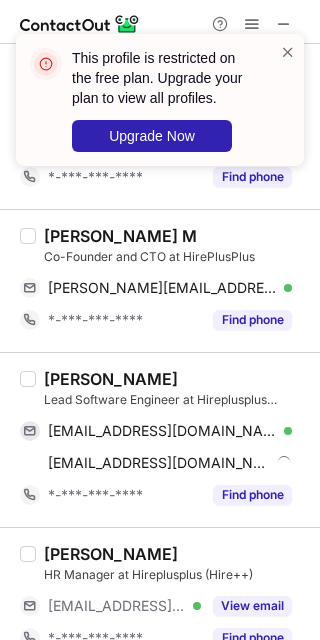click on "[PERSON_NAME]" at bounding box center (111, 379) 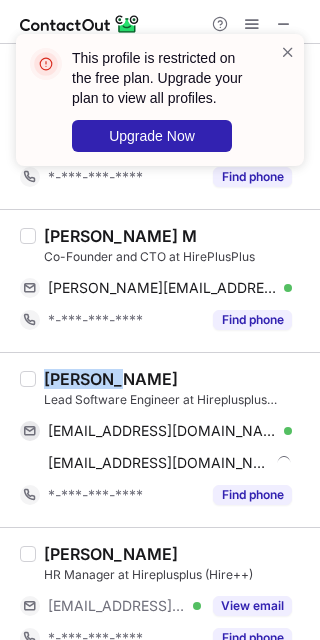 click on "[PERSON_NAME]" at bounding box center [111, 379] 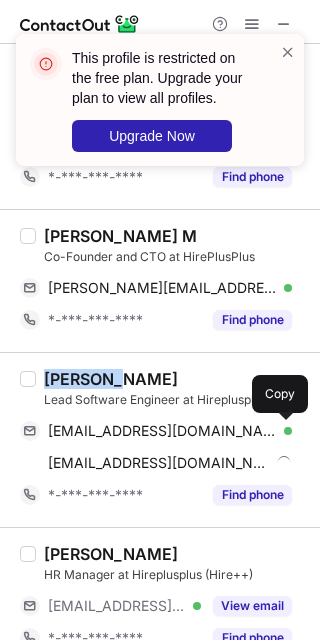 drag, startPoint x: 279, startPoint y: 429, endPoint x: 294, endPoint y: 404, distance: 29.15476 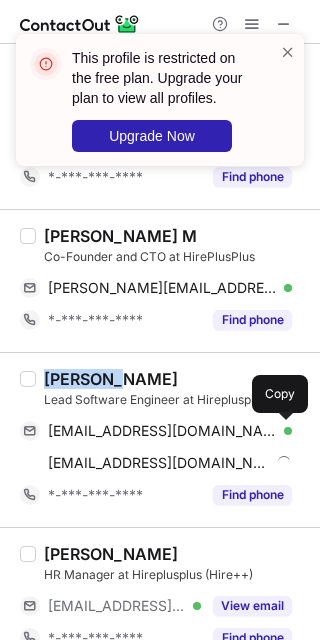 click at bounding box center [282, 431] 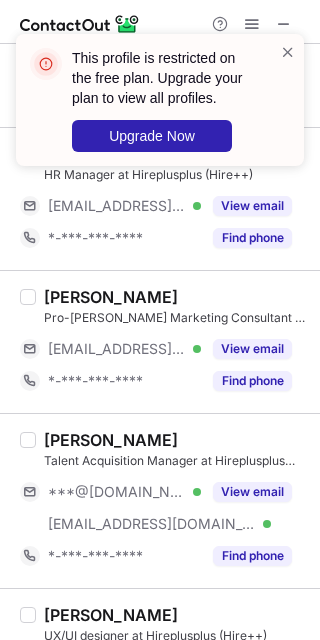 scroll, scrollTop: 1200, scrollLeft: 0, axis: vertical 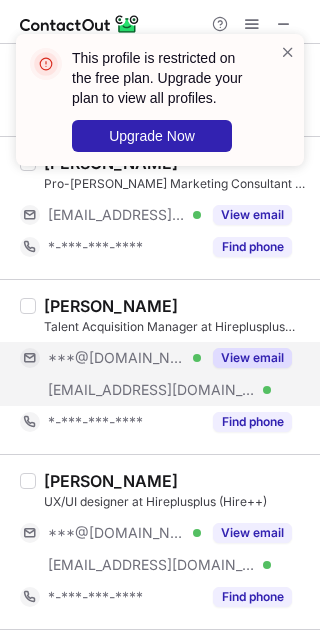 click on "View email" at bounding box center [252, 358] 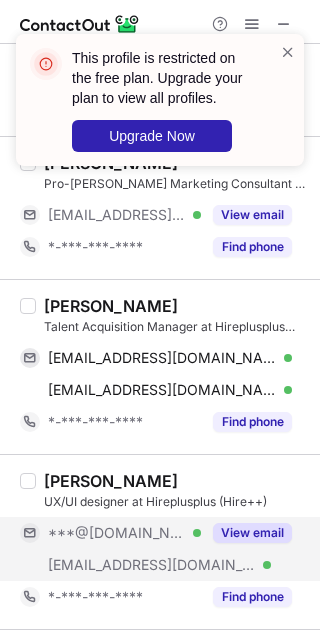 click on "View email" at bounding box center [252, 533] 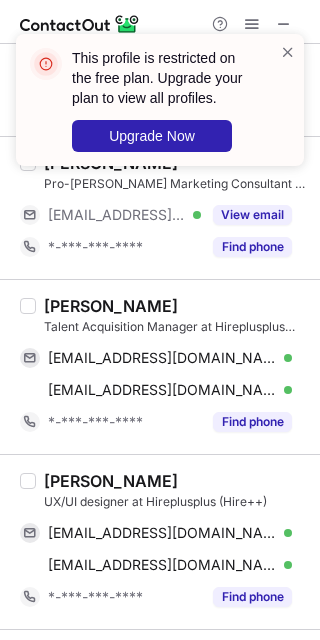 click on "Gururaj Mohankumar" at bounding box center [111, 306] 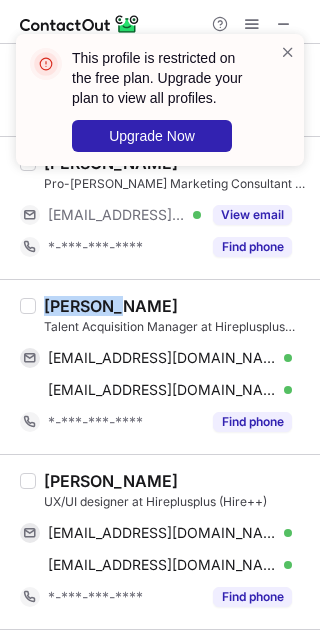 click on "Gururaj Mohankumar" at bounding box center (111, 306) 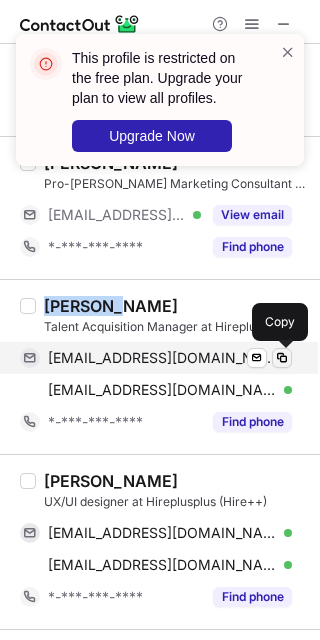 drag, startPoint x: 277, startPoint y: 355, endPoint x: 285, endPoint y: 347, distance: 11.313708 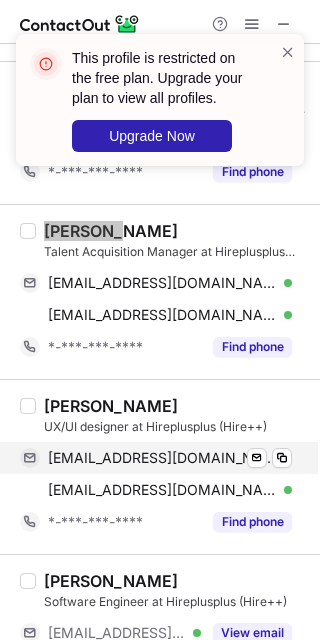 scroll, scrollTop: 1333, scrollLeft: 0, axis: vertical 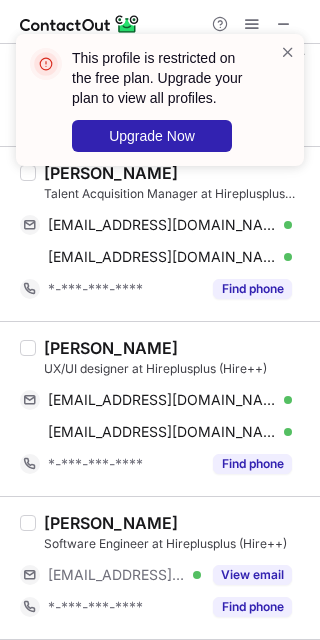 click on "Harshita Chippa" at bounding box center (111, 348) 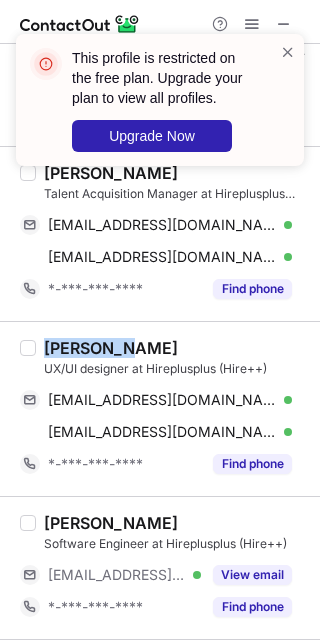 click on "Harshita Chippa" at bounding box center [111, 348] 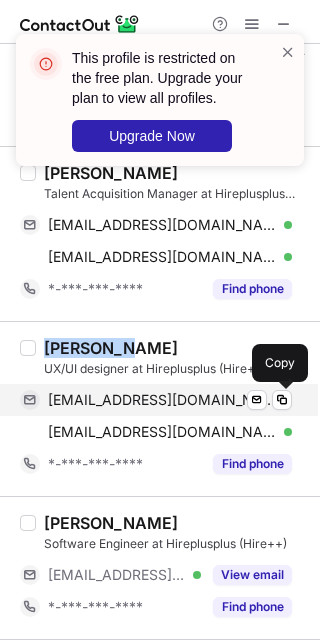 drag, startPoint x: 276, startPoint y: 403, endPoint x: 300, endPoint y: 387, distance: 28.84441 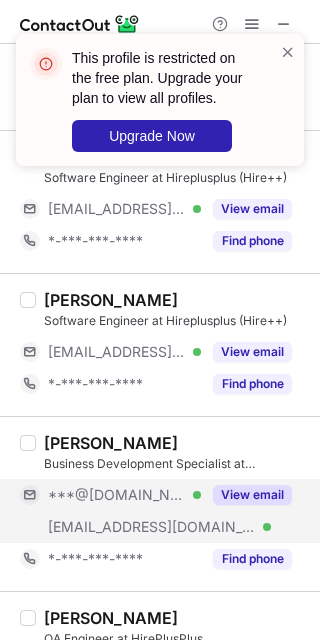 scroll, scrollTop: 1733, scrollLeft: 0, axis: vertical 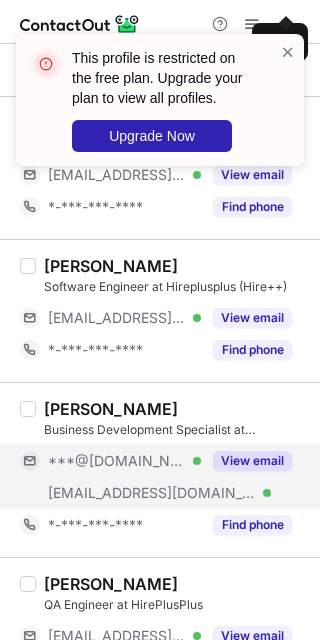click on "View email" at bounding box center (252, 461) 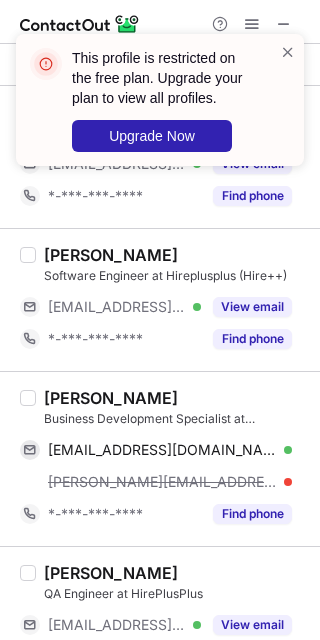 scroll, scrollTop: 1733, scrollLeft: 0, axis: vertical 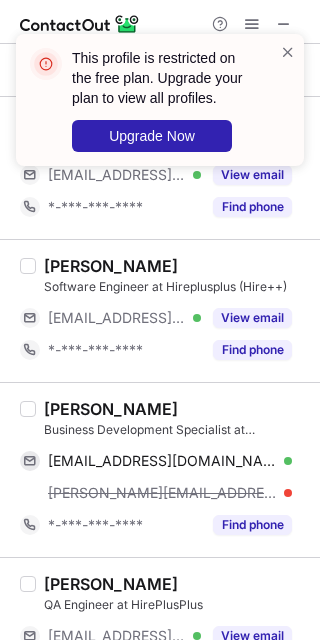 click on "Vanshika J" at bounding box center (111, 409) 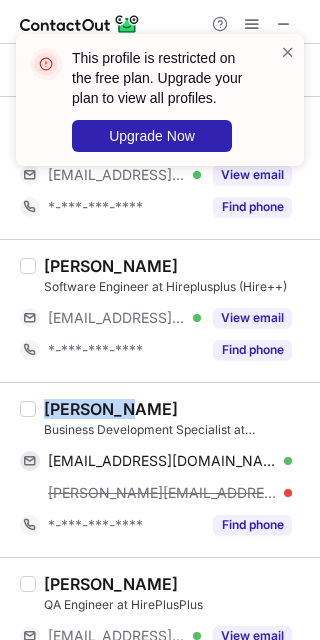 click on "Vanshika J" at bounding box center [111, 409] 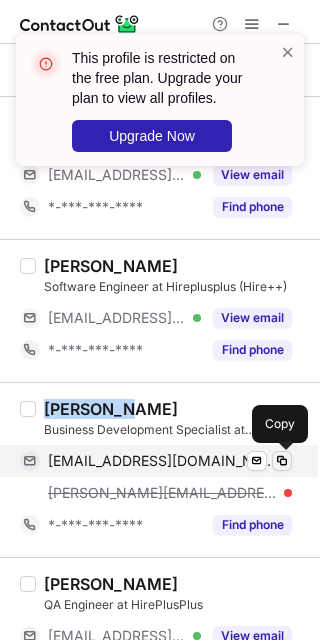 click at bounding box center [282, 461] 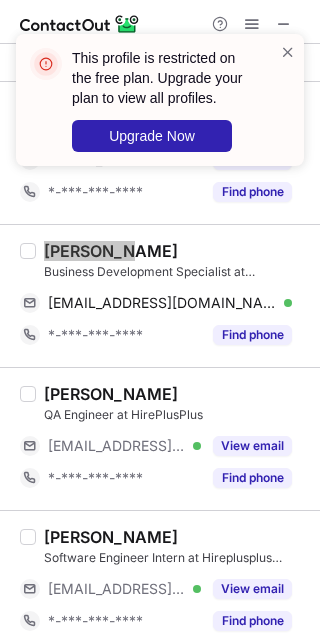 scroll, scrollTop: 1902, scrollLeft: 0, axis: vertical 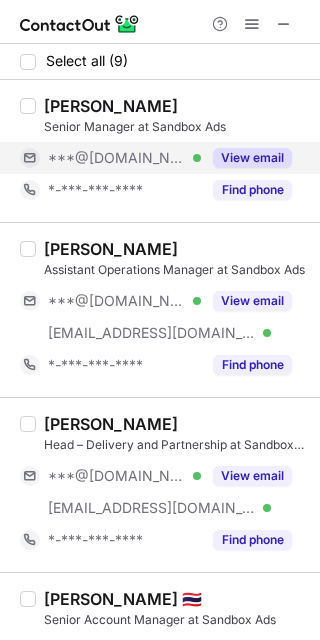 click on "View email" at bounding box center [252, 158] 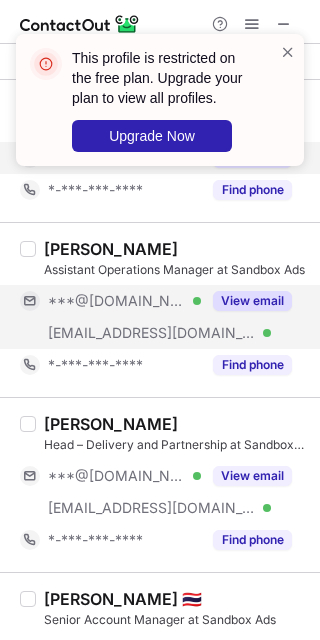 click on "View email" at bounding box center (252, 301) 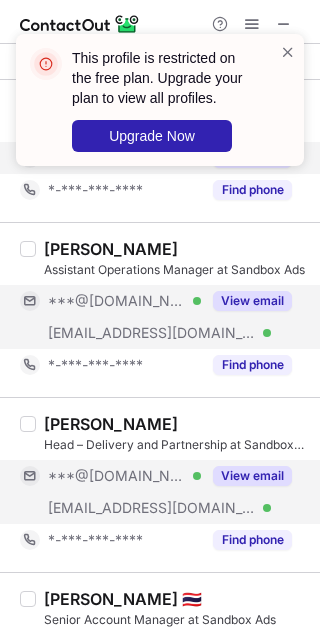 click on "View email" at bounding box center (252, 476) 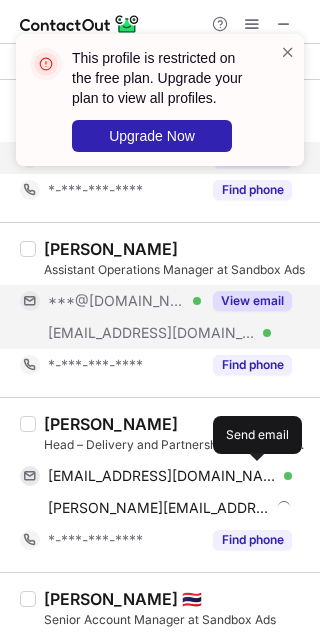 scroll, scrollTop: 133, scrollLeft: 0, axis: vertical 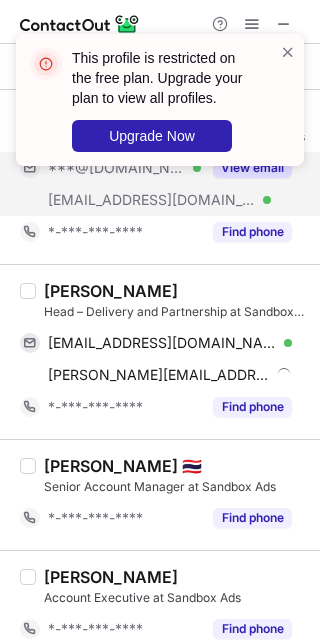 click on "Lavanya G." at bounding box center (111, 291) 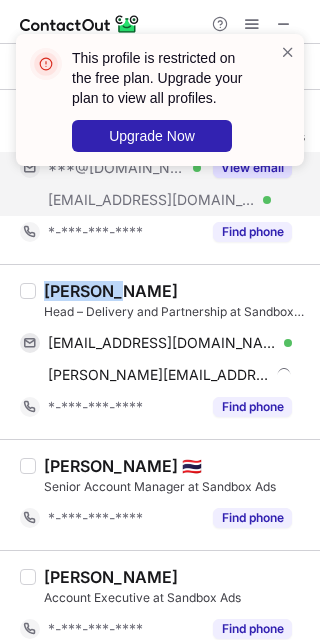 click on "Lavanya G." at bounding box center (111, 291) 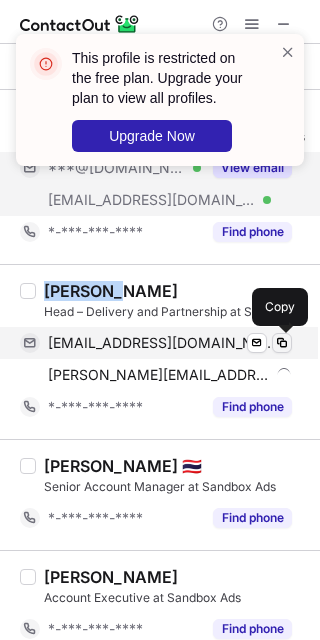 click at bounding box center [282, 343] 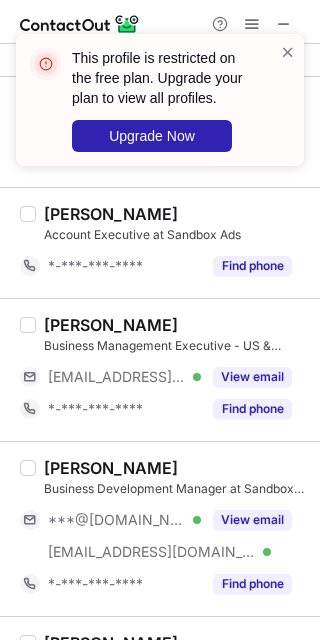 scroll, scrollTop: 533, scrollLeft: 0, axis: vertical 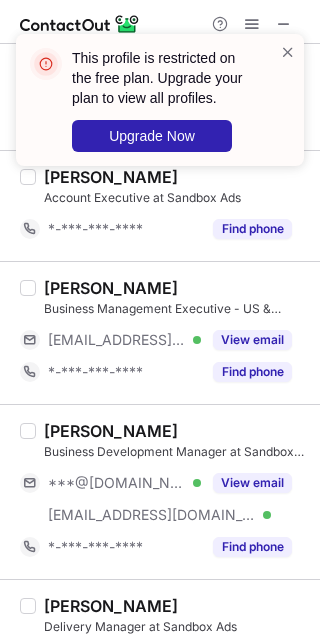 click on "Adeleine Louise Vania Business Development Manager at Sandbox Ads ***@gmail.com Verified ***@sandboxads-apps.com Verified View email *-***-***-**** Find phone" at bounding box center (172, 492) 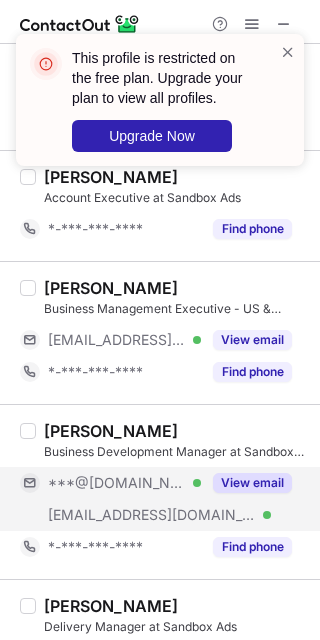click on "View email" at bounding box center [252, 483] 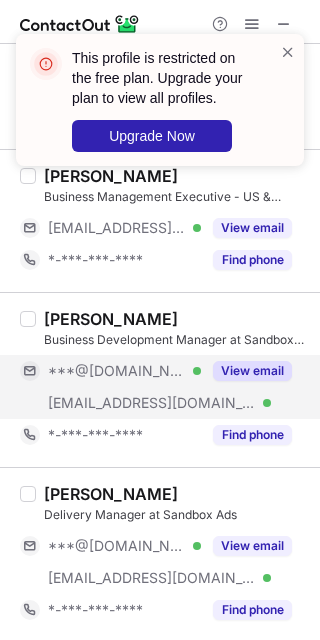 scroll, scrollTop: 666, scrollLeft: 0, axis: vertical 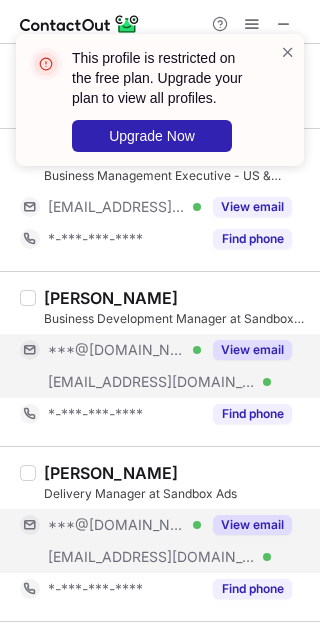 click on "View email" at bounding box center (252, 525) 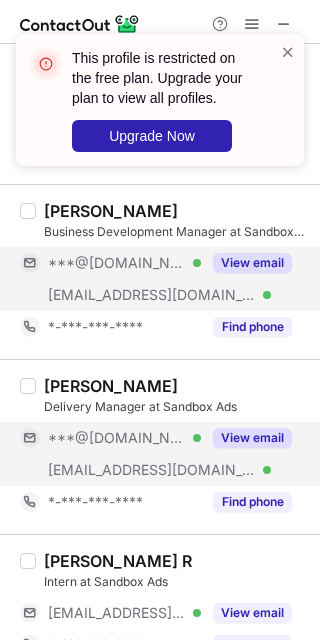 scroll, scrollTop: 788, scrollLeft: 0, axis: vertical 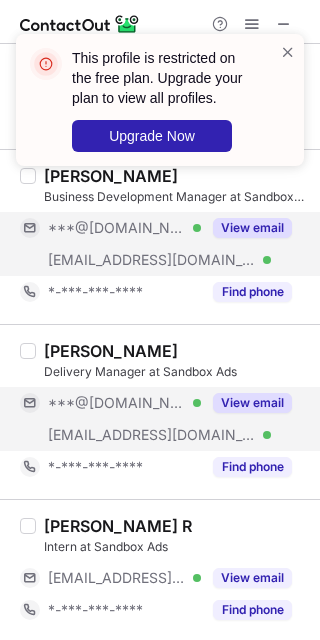 click on "View email" at bounding box center [252, 403] 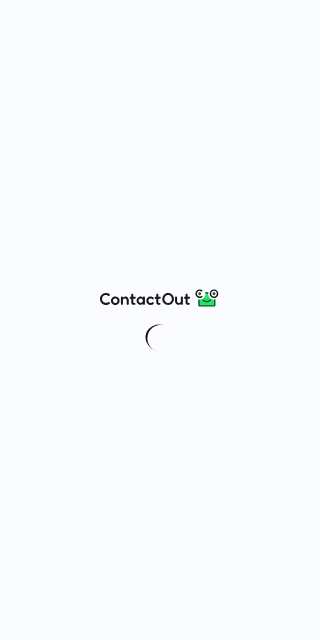 scroll, scrollTop: 0, scrollLeft: 0, axis: both 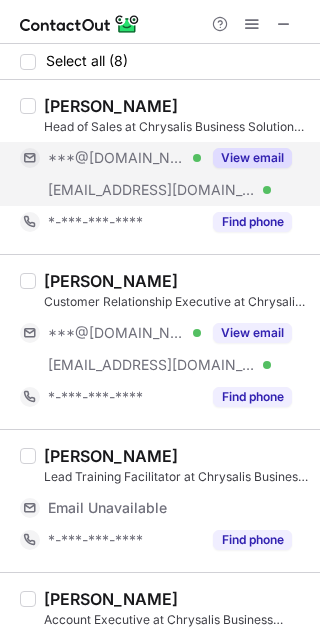click on "View email" at bounding box center (252, 158) 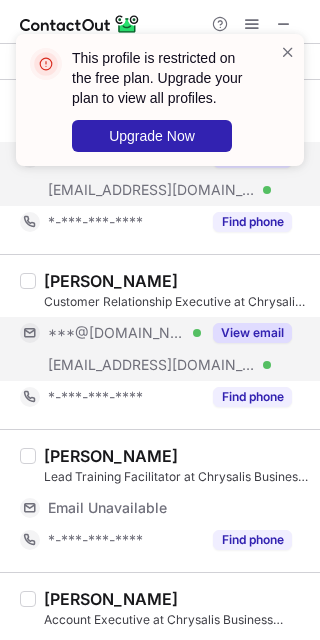 click on "View email" at bounding box center [252, 333] 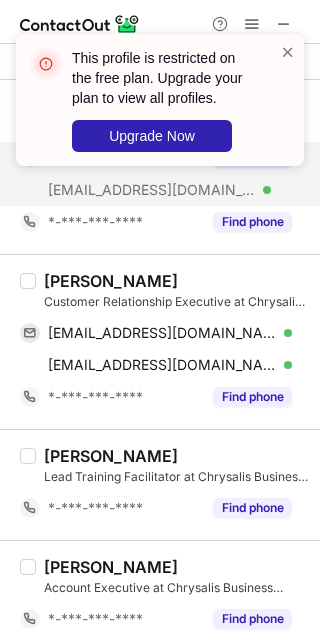 click on "Shreya S." at bounding box center (111, 281) 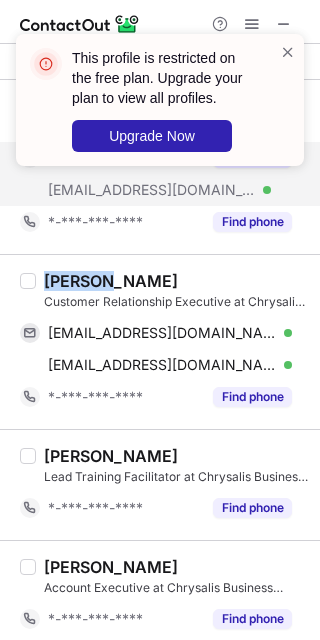 click on "Shreya S." at bounding box center (111, 281) 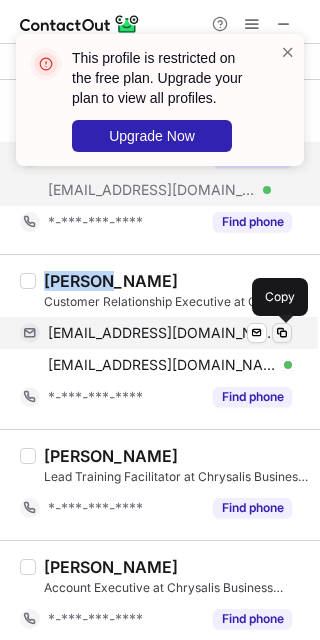 click at bounding box center (282, 333) 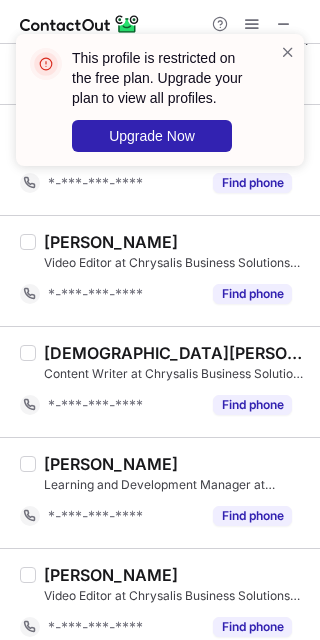 scroll, scrollTop: 454, scrollLeft: 0, axis: vertical 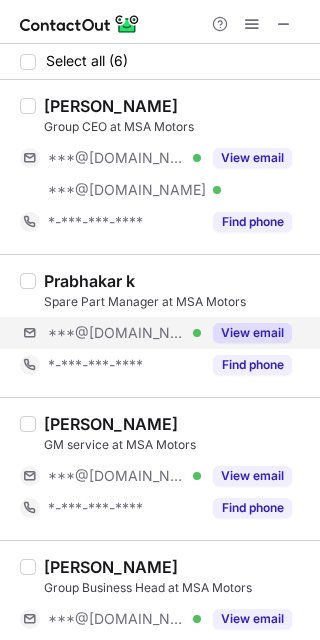 click on "***@gmail.com Verified View email" at bounding box center [164, 333] 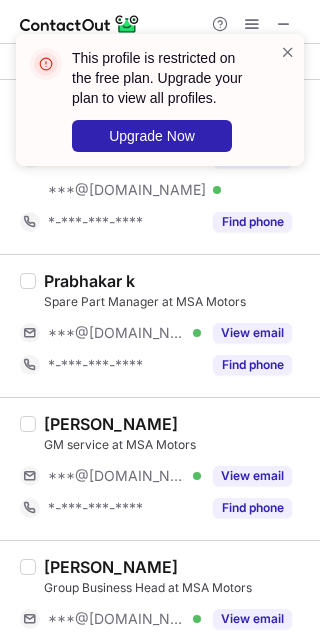 scroll, scrollTop: 133, scrollLeft: 0, axis: vertical 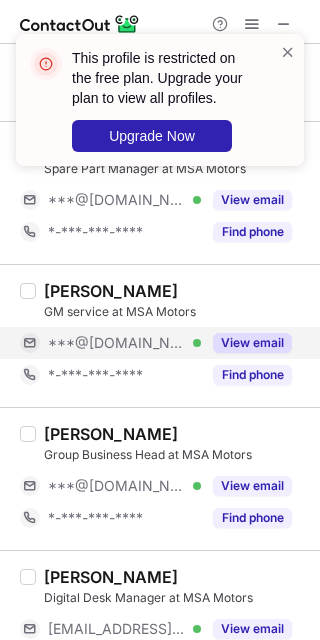 click on "View email" at bounding box center [252, 343] 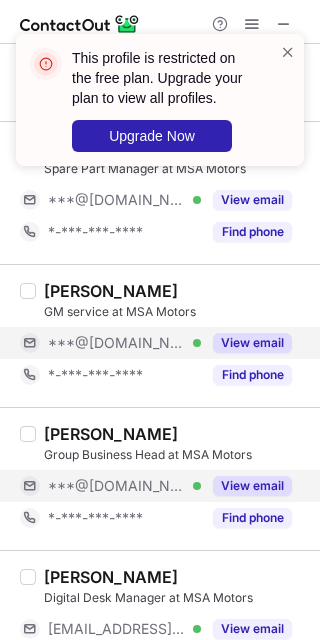 click on "View email" at bounding box center [252, 486] 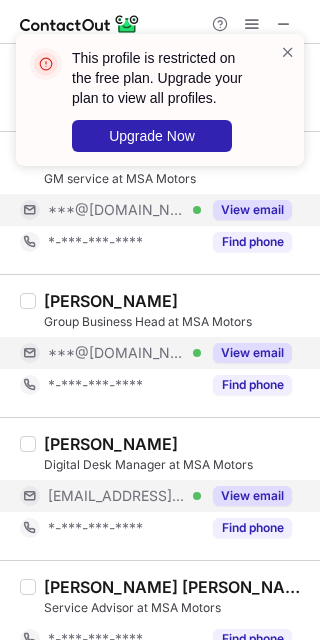 click on "View email" at bounding box center (252, 496) 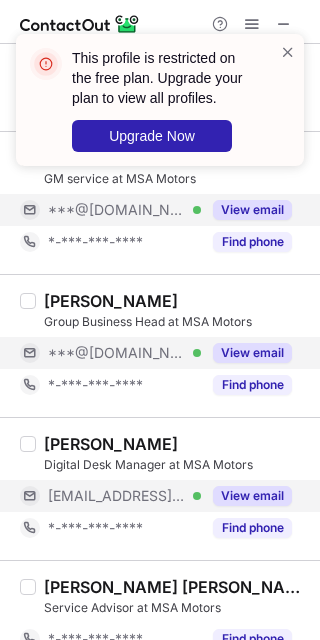 scroll, scrollTop: 296, scrollLeft: 0, axis: vertical 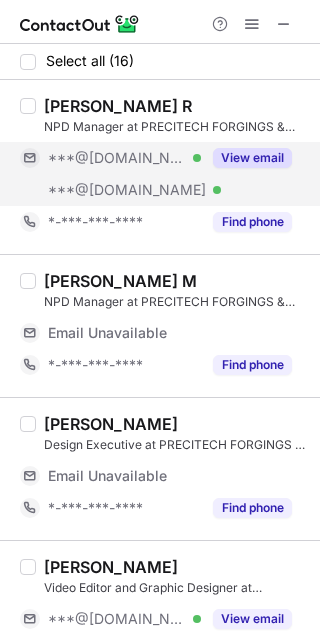 click on "View email" at bounding box center [252, 158] 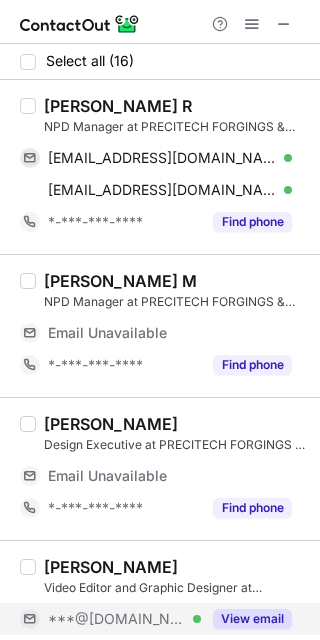 click on "View email" at bounding box center (252, 619) 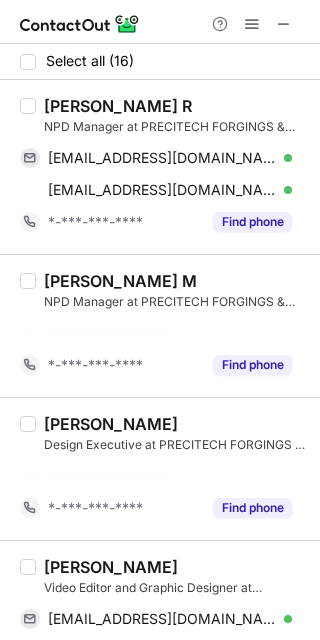 click on "[PERSON_NAME] R" at bounding box center (118, 106) 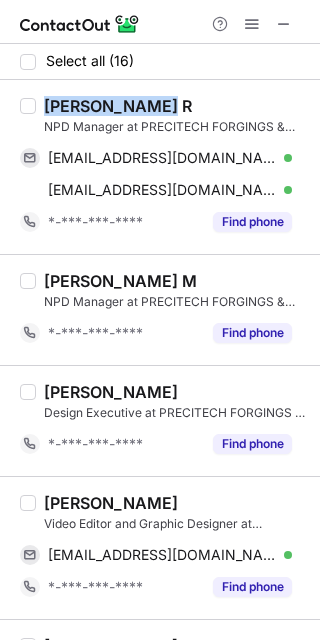 click on "VARATHARAJAN R" at bounding box center [118, 106] 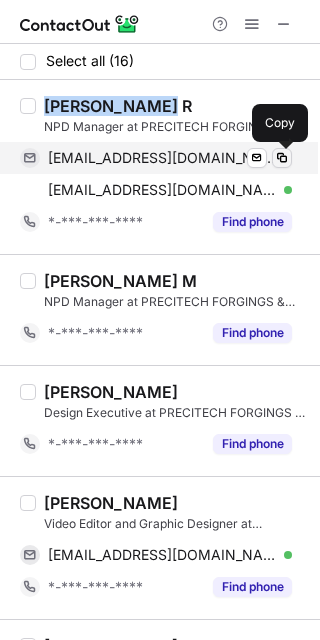 click at bounding box center [282, 158] 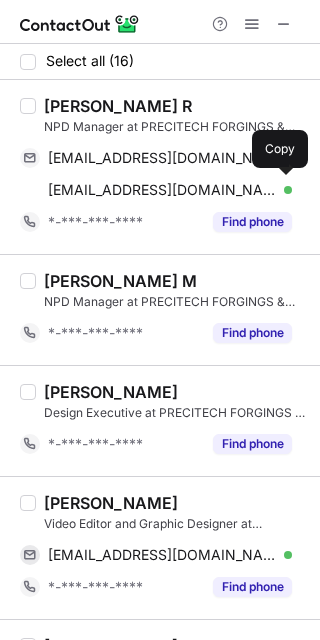 drag, startPoint x: 284, startPoint y: 202, endPoint x: 315, endPoint y: 199, distance: 31.144823 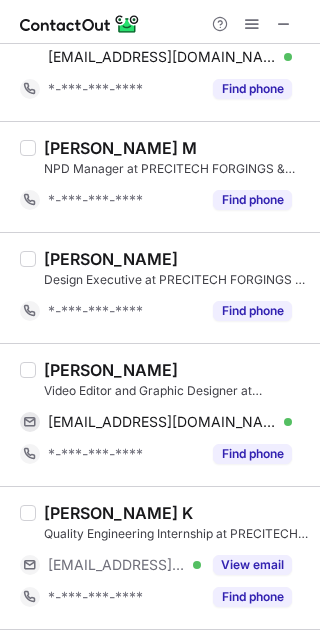 scroll, scrollTop: 266, scrollLeft: 0, axis: vertical 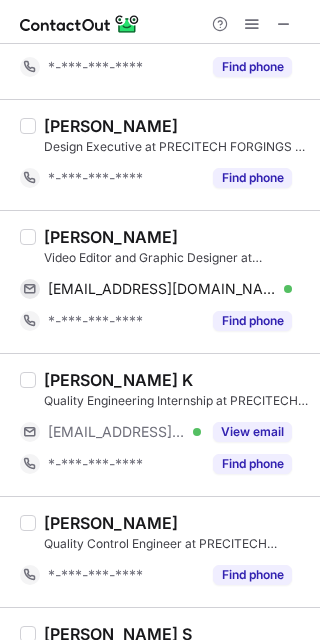 click on "Kalai Selvan" at bounding box center [111, 237] 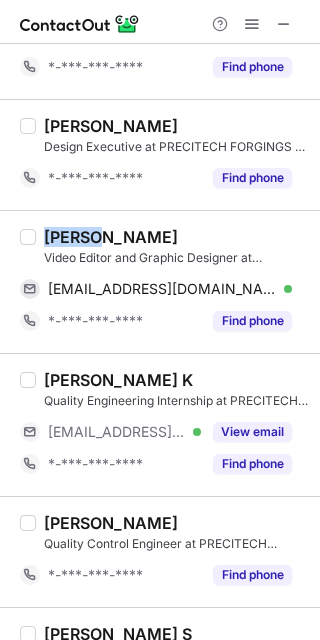click on "Kalai Selvan" at bounding box center (111, 237) 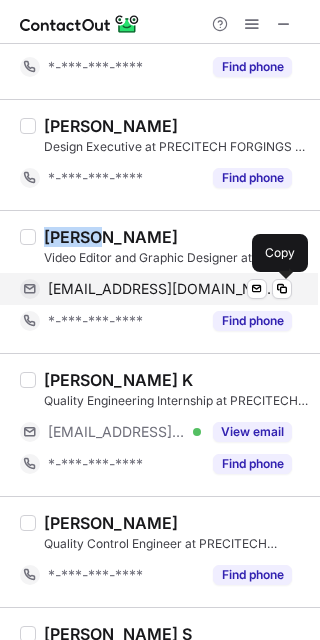 click at bounding box center (282, 289) 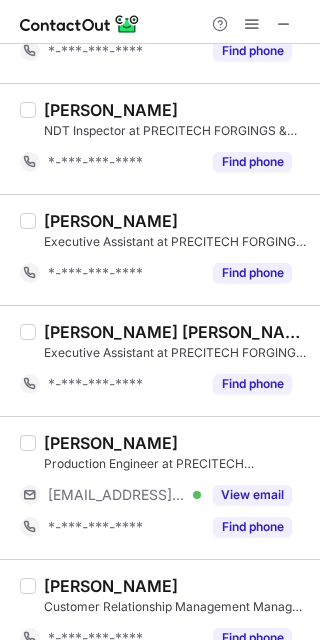 scroll, scrollTop: 1066, scrollLeft: 0, axis: vertical 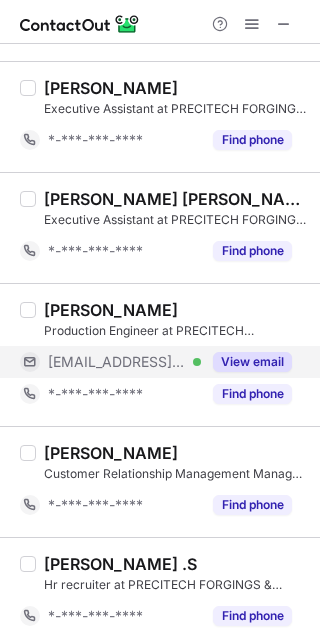 click on "View email" at bounding box center [252, 362] 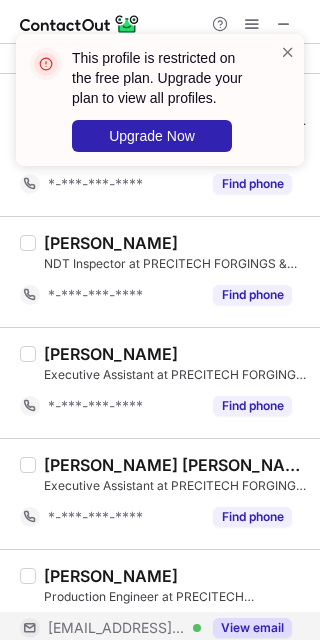 scroll, scrollTop: 666, scrollLeft: 0, axis: vertical 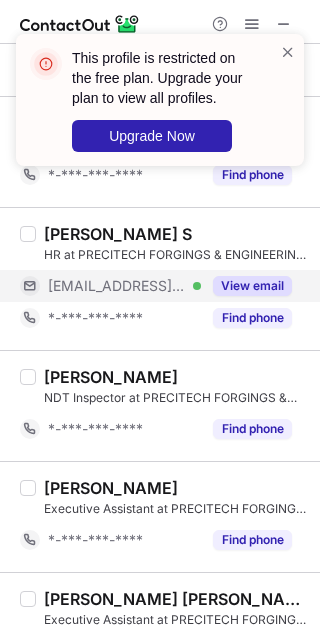 click on "View email" at bounding box center [252, 286] 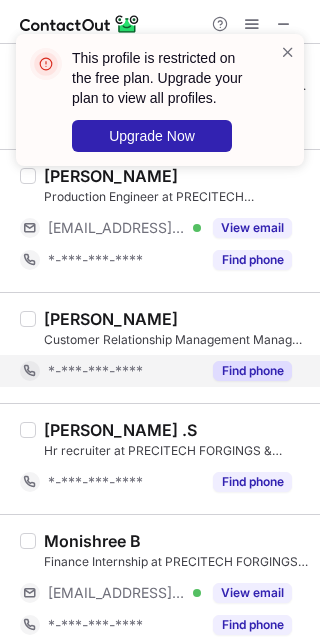 scroll, scrollTop: 1437, scrollLeft: 0, axis: vertical 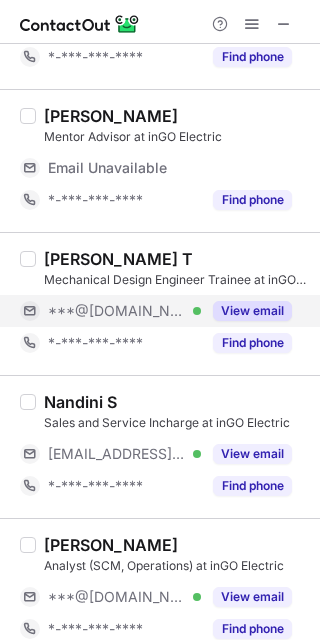 click on "View email" at bounding box center [252, 311] 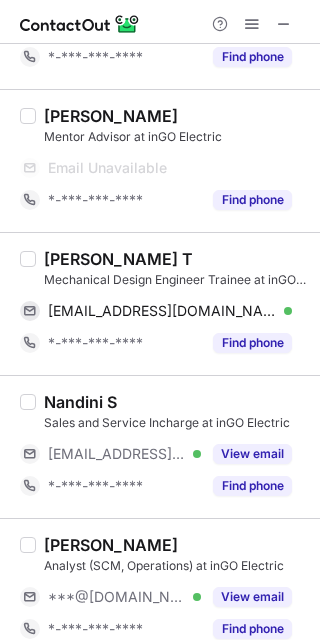click on "[PERSON_NAME] T" at bounding box center [118, 259] 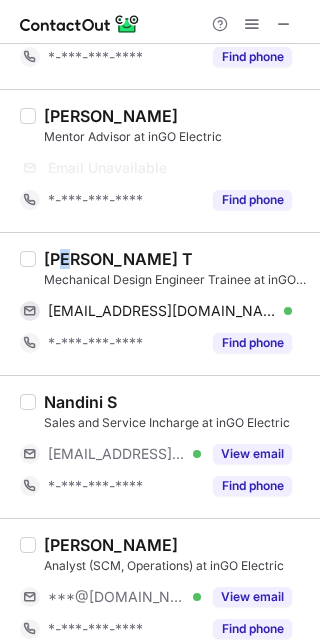 click on "[PERSON_NAME] T" at bounding box center (118, 259) 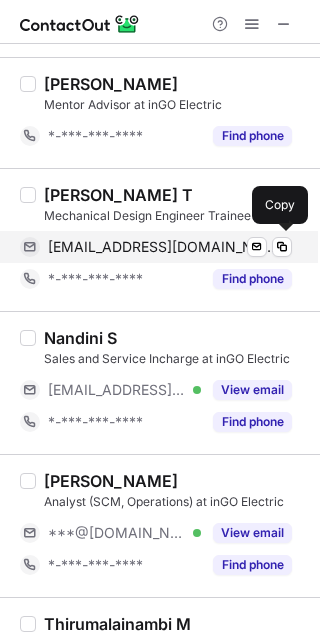 click on "[EMAIL_ADDRESS][DOMAIN_NAME]" at bounding box center (162, 247) 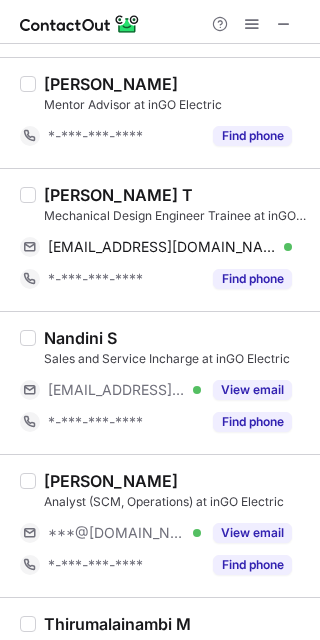 click on "[PERSON_NAME] T" at bounding box center [118, 195] 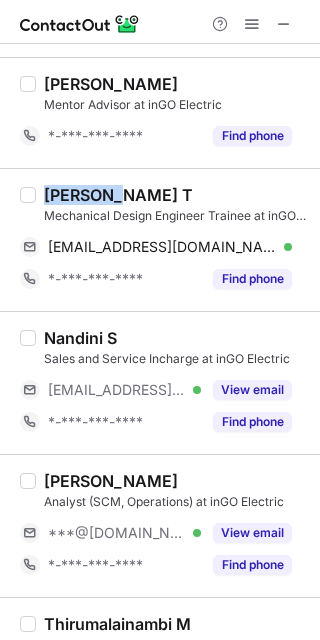 click on "[PERSON_NAME] T" at bounding box center (118, 195) 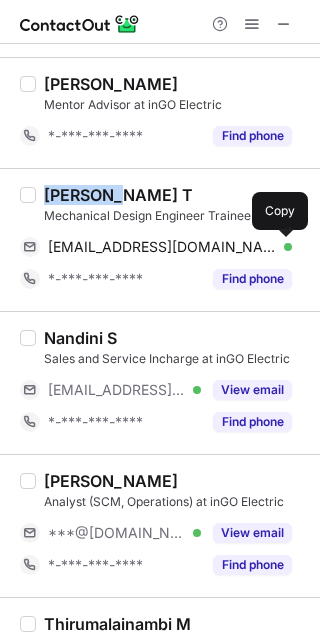 drag, startPoint x: 285, startPoint y: 241, endPoint x: 319, endPoint y: 242, distance: 34.0147 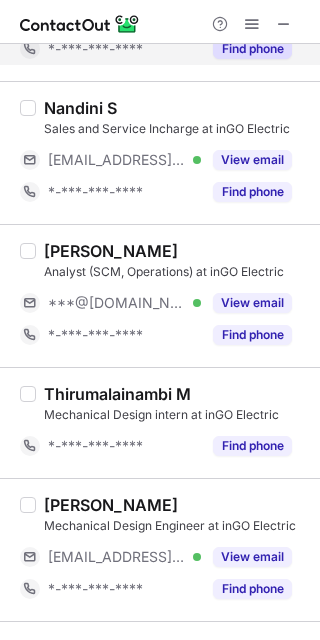 scroll, scrollTop: 400, scrollLeft: 0, axis: vertical 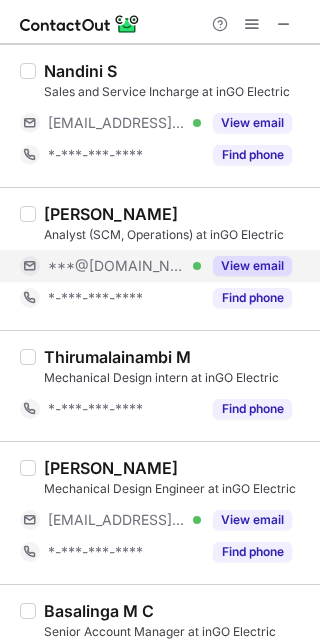 click on "View email" at bounding box center (252, 266) 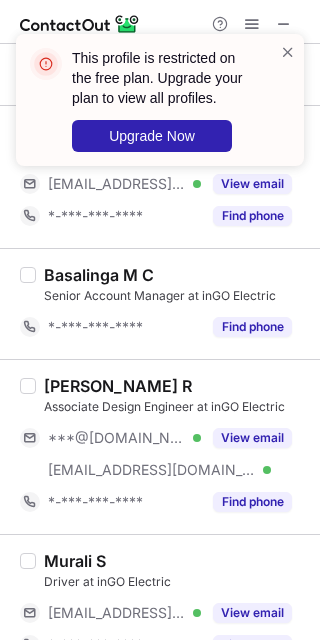 scroll, scrollTop: 771, scrollLeft: 0, axis: vertical 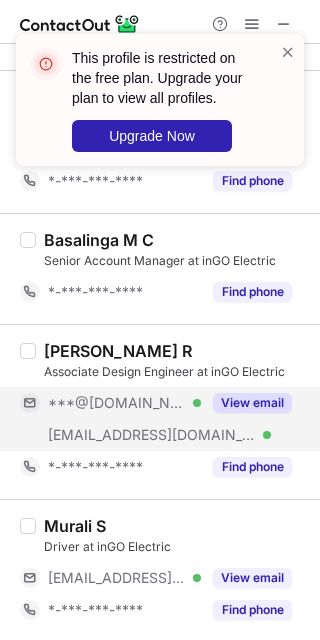 click on "View email" at bounding box center [246, 403] 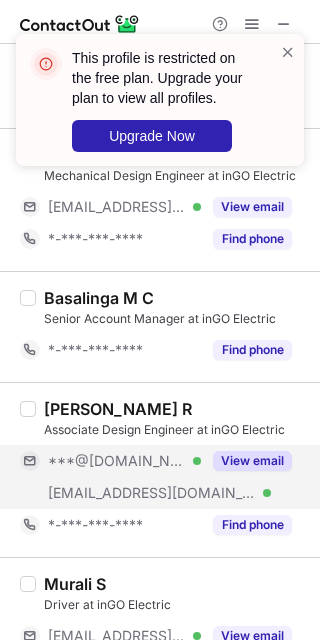 scroll, scrollTop: 771, scrollLeft: 0, axis: vertical 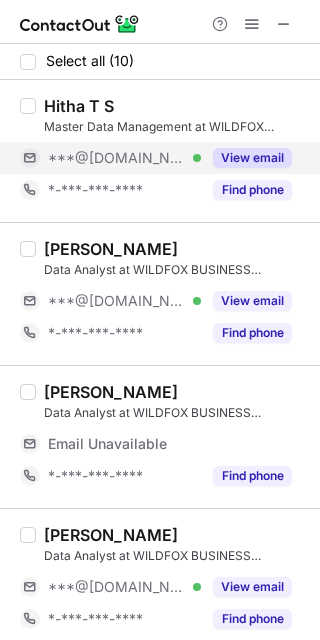 click on "View email" at bounding box center [252, 158] 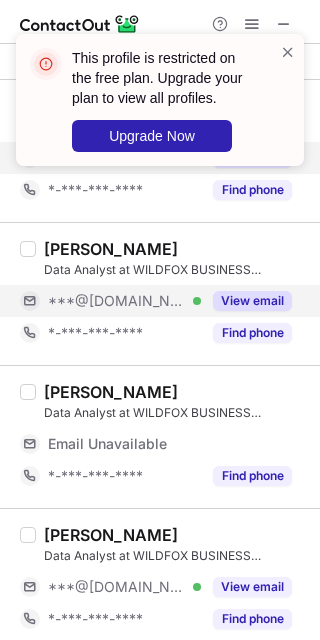click on "View email" at bounding box center (246, 301) 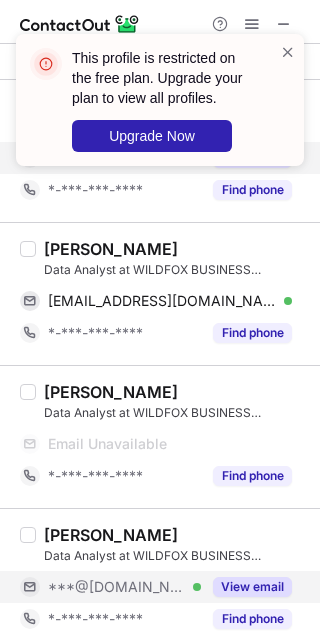 click on "View email" at bounding box center [252, 587] 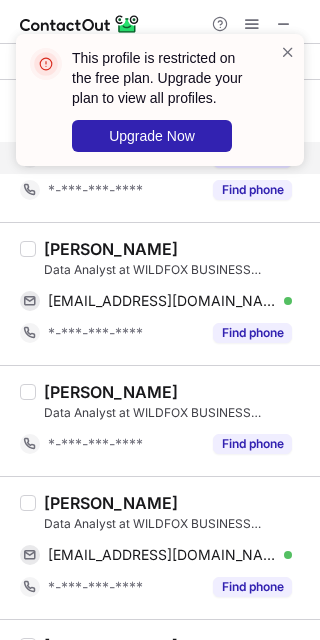 click on "Varsha Pawar" at bounding box center (111, 249) 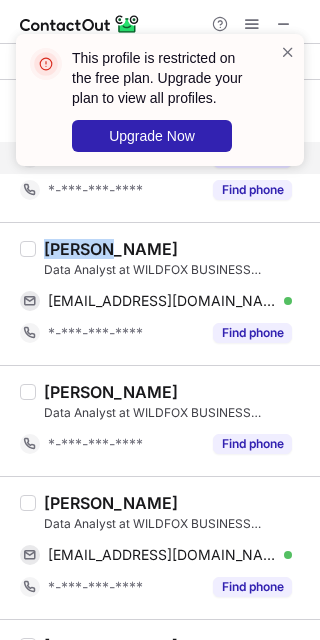 click on "Varsha Pawar" at bounding box center [111, 249] 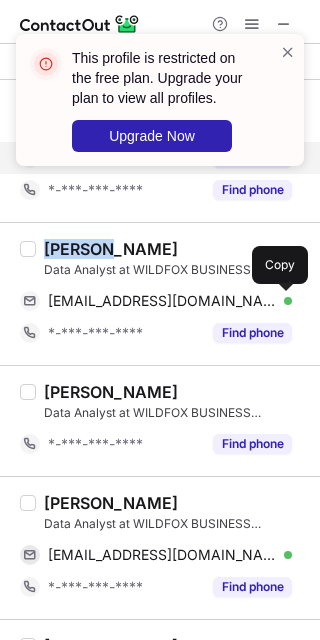 drag, startPoint x: 278, startPoint y: 303, endPoint x: 315, endPoint y: 272, distance: 48.270073 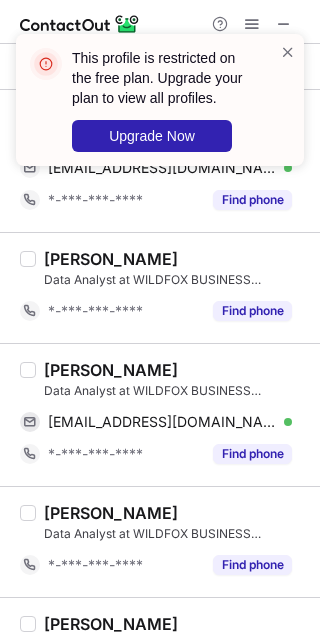 scroll, scrollTop: 266, scrollLeft: 0, axis: vertical 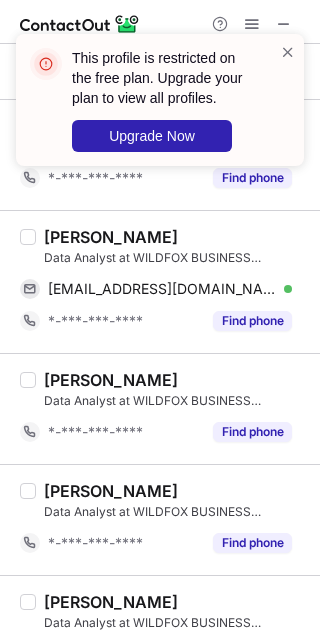 click on "Shweta Biradar" at bounding box center [111, 237] 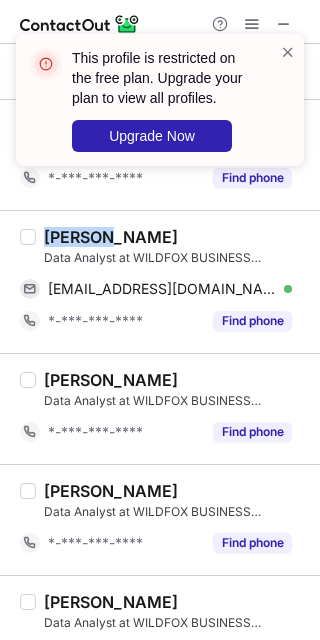click on "Shweta Biradar" at bounding box center (111, 237) 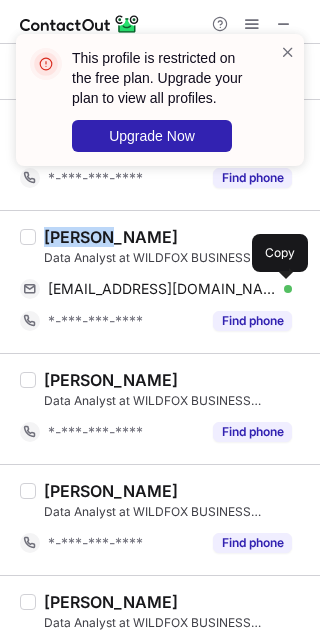 drag, startPoint x: 284, startPoint y: 289, endPoint x: 311, endPoint y: 273, distance: 31.38471 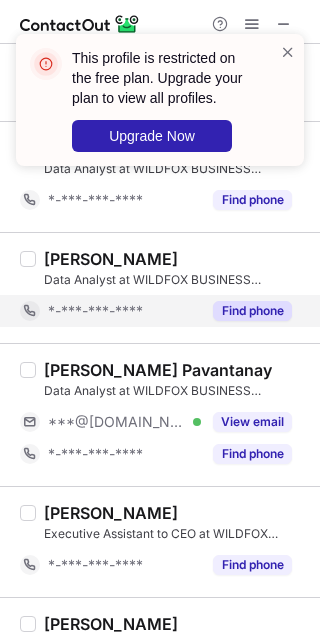 scroll, scrollTop: 666, scrollLeft: 0, axis: vertical 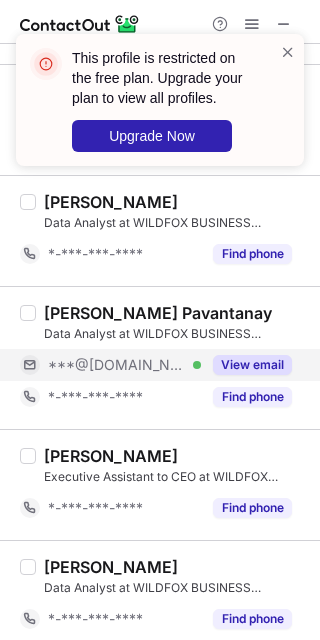 click on "View email" at bounding box center [252, 365] 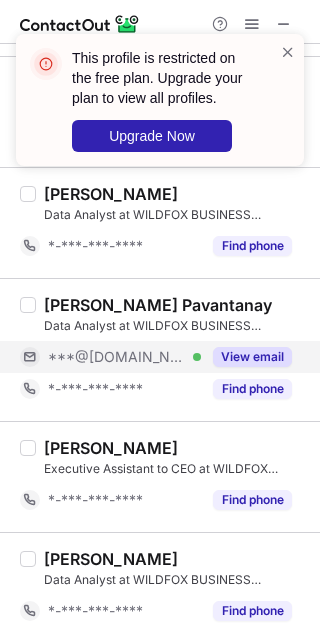 scroll, scrollTop: 675, scrollLeft: 0, axis: vertical 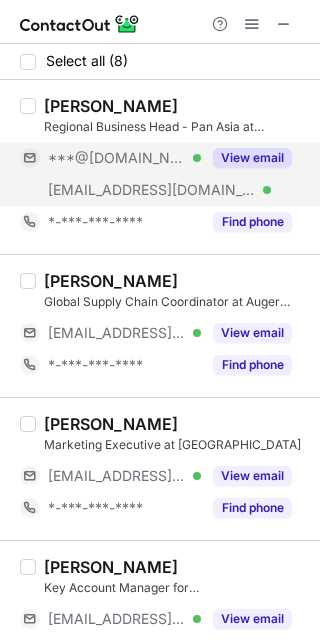 click on "View email" at bounding box center [252, 158] 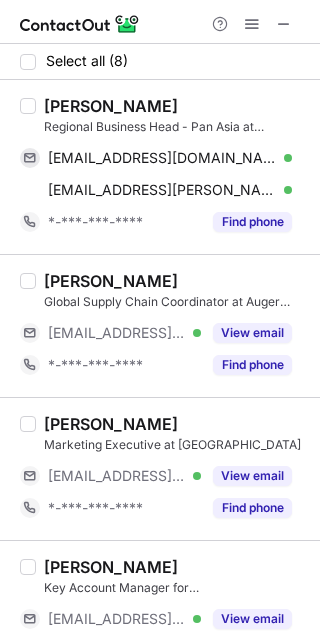 click on "[PERSON_NAME] Regional Business Head - Pan Asia at [GEOGRAPHIC_DATA]" at bounding box center [176, 116] 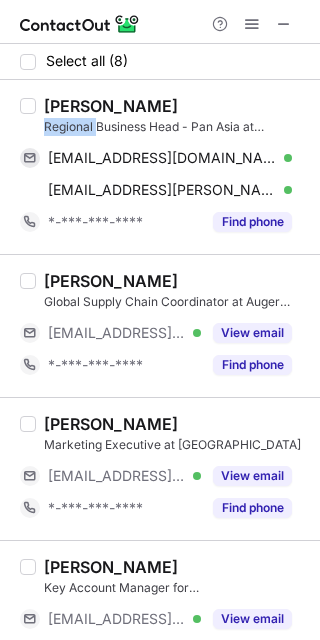 click on "[PERSON_NAME] Regional Business Head - Pan Asia at [GEOGRAPHIC_DATA]" at bounding box center (176, 116) 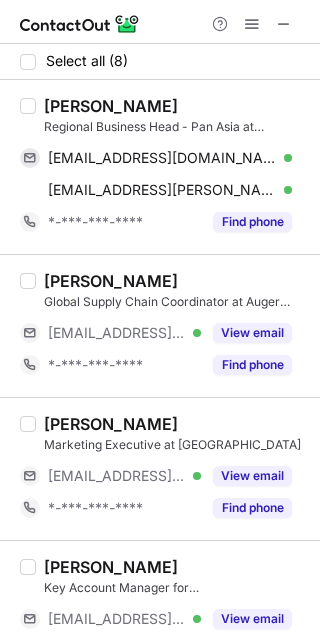 click on "[PERSON_NAME]" at bounding box center (111, 106) 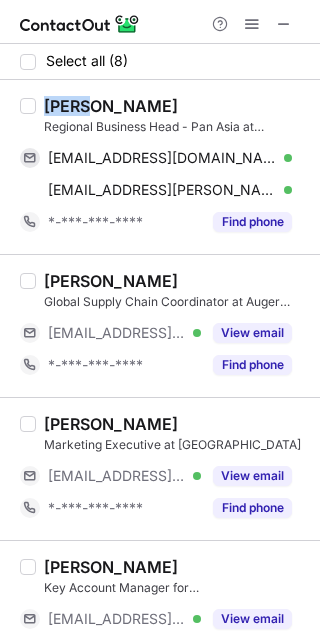 click on "[PERSON_NAME]" at bounding box center [111, 106] 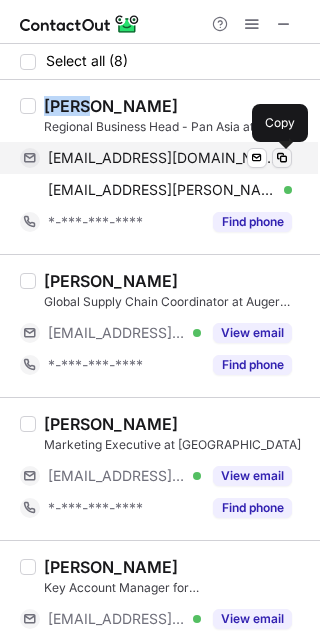 click at bounding box center (282, 158) 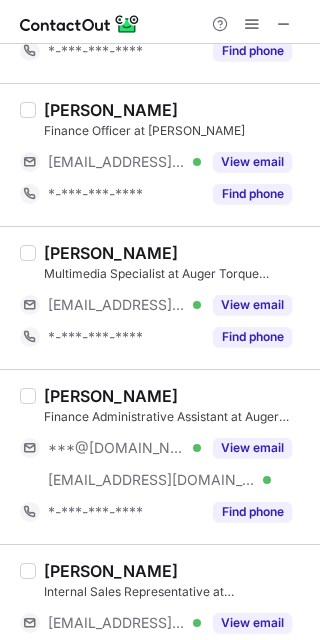 scroll, scrollTop: 646, scrollLeft: 0, axis: vertical 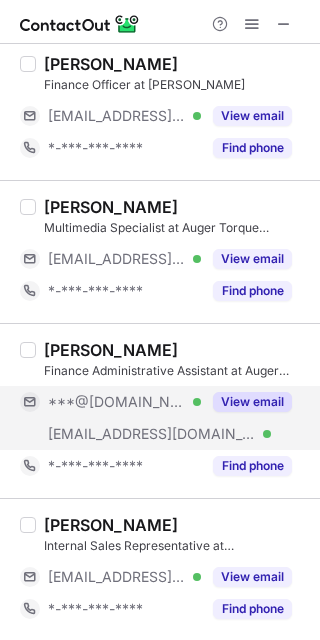 click on "View email" at bounding box center [252, 402] 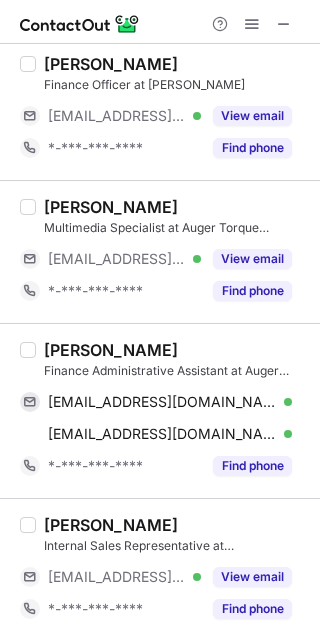 click on "Larysa Kobzarenko" at bounding box center [111, 350] 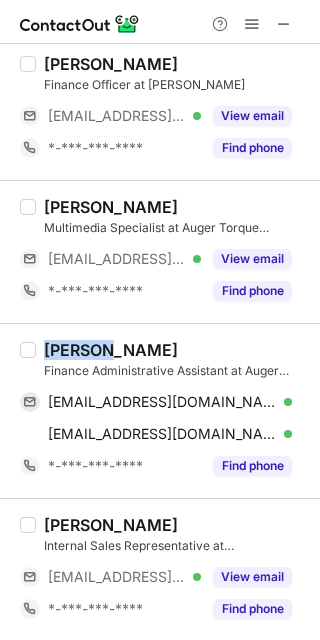 click on "Larysa Kobzarenko" at bounding box center (111, 350) 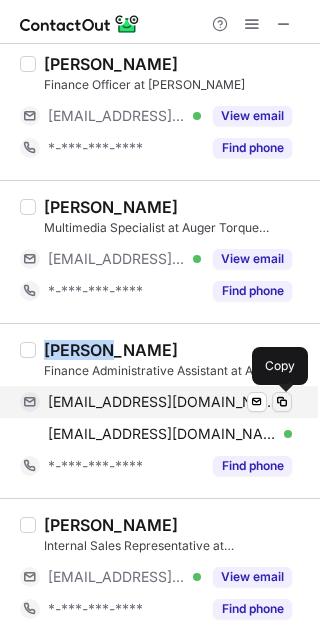 drag, startPoint x: 279, startPoint y: 395, endPoint x: 291, endPoint y: 390, distance: 13 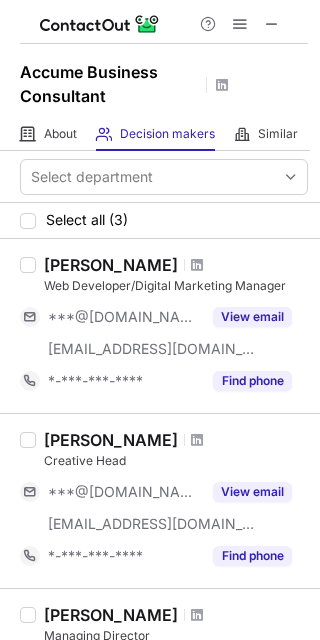 scroll, scrollTop: 0, scrollLeft: 0, axis: both 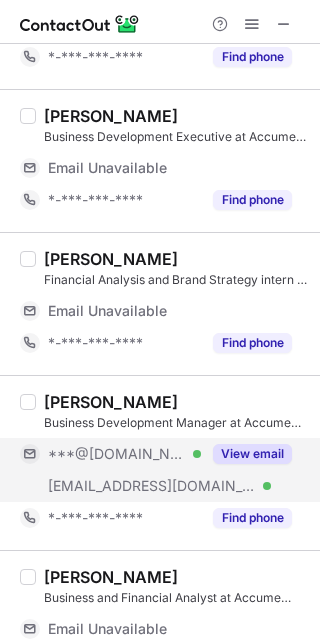 click on "View email" at bounding box center (252, 454) 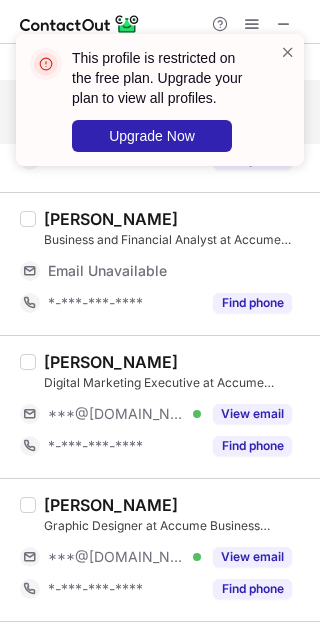 scroll, scrollTop: 533, scrollLeft: 0, axis: vertical 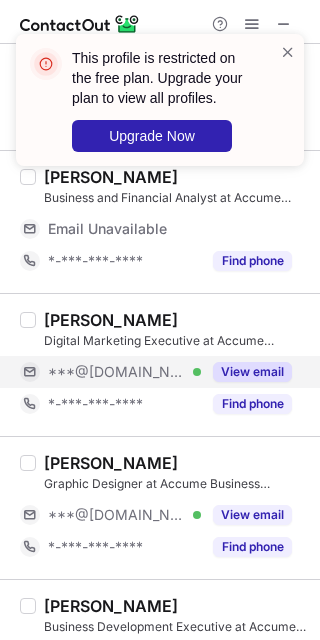 click on "View email" at bounding box center (252, 372) 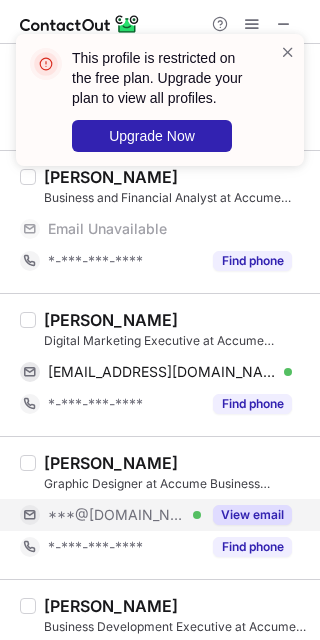 click on "View email" at bounding box center [252, 515] 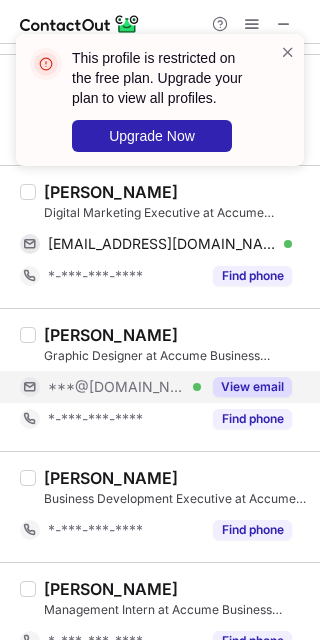 scroll, scrollTop: 437, scrollLeft: 0, axis: vertical 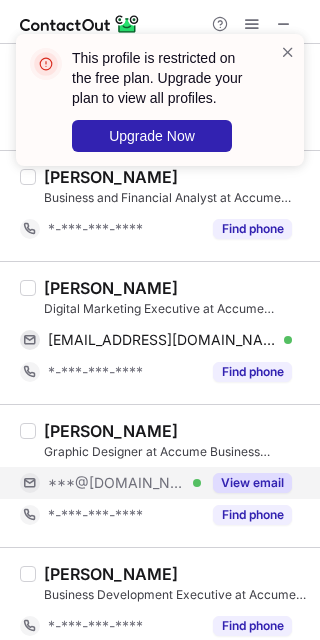 click on "Shubham Raghuwanshi" at bounding box center (111, 288) 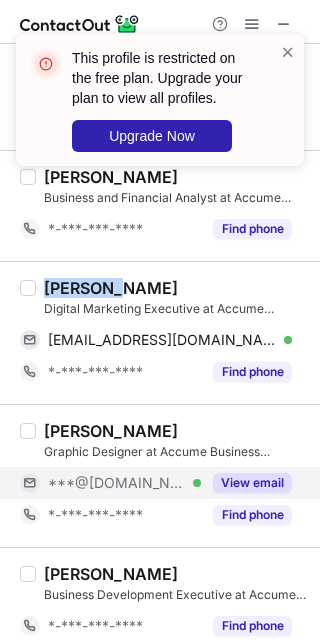 click on "Shubham Raghuwanshi" at bounding box center (111, 288) 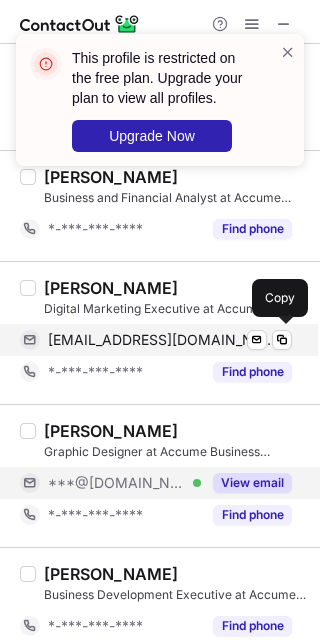 click on "shubhamraghuwanshi989@gmail.com Verified Send email Copy" at bounding box center (156, 340) 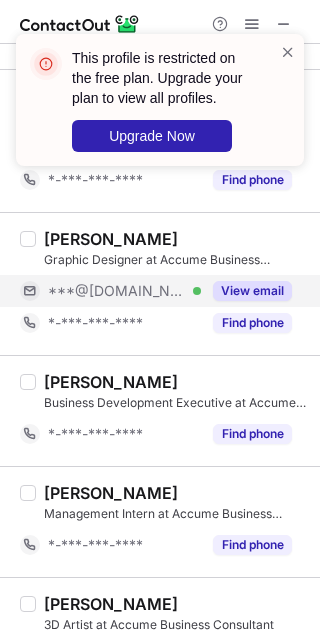 scroll, scrollTop: 675, scrollLeft: 0, axis: vertical 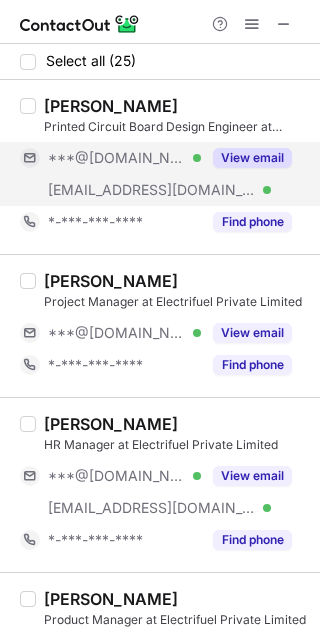 click on "View email" at bounding box center [252, 158] 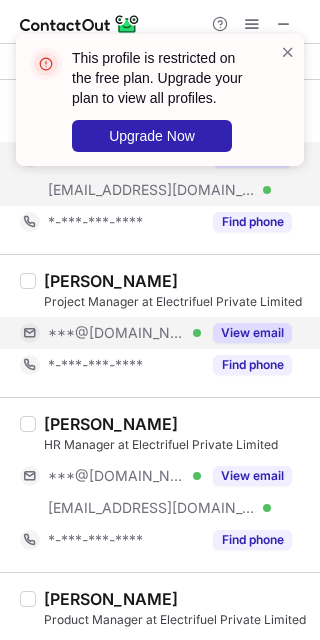 click on "View email" at bounding box center [252, 333] 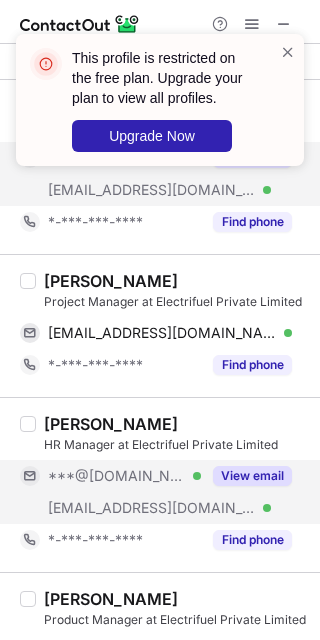 click on "View email" at bounding box center (252, 476) 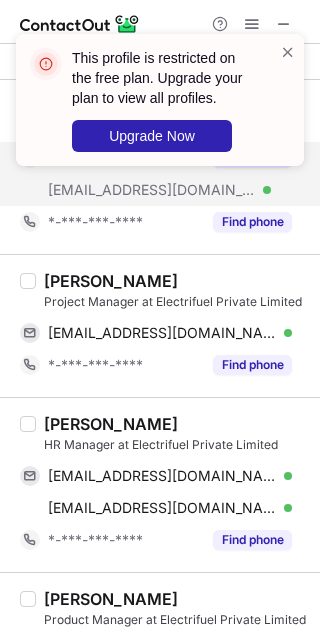 click on "[PERSON_NAME]" at bounding box center (111, 281) 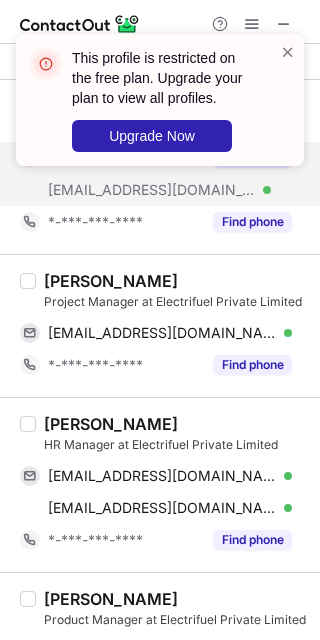 click on "Raj Kumar" at bounding box center [111, 281] 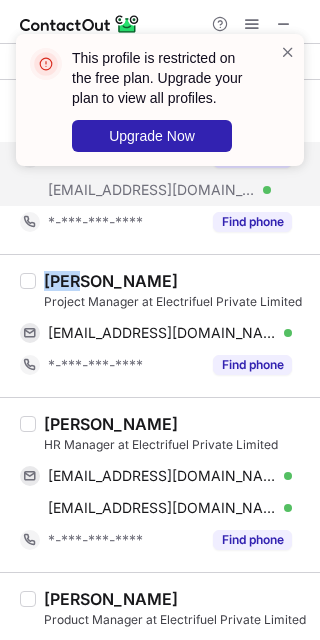 click on "Raj Kumar" at bounding box center [111, 281] 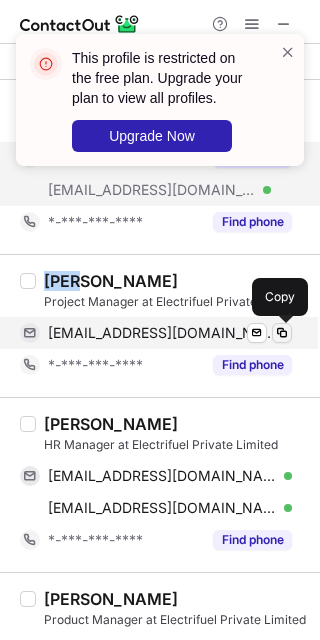 click at bounding box center (282, 333) 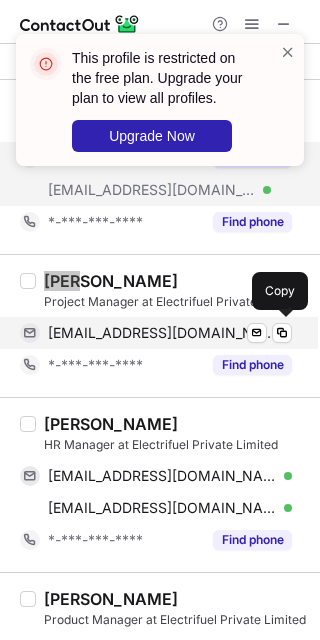 scroll, scrollTop: 133, scrollLeft: 0, axis: vertical 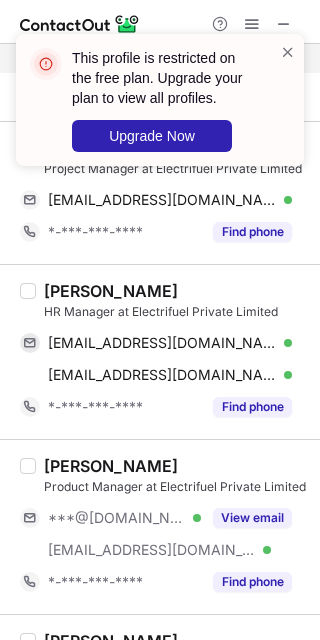 click on "Aarti Jangid" at bounding box center [111, 291] 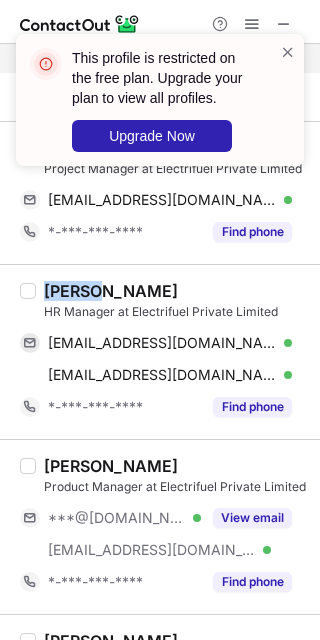 click on "Aarti Jangid" at bounding box center (111, 291) 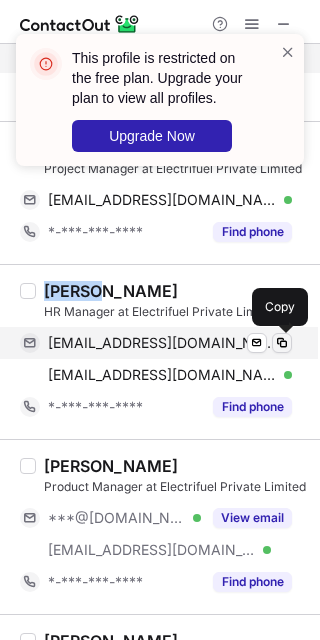 click at bounding box center [282, 343] 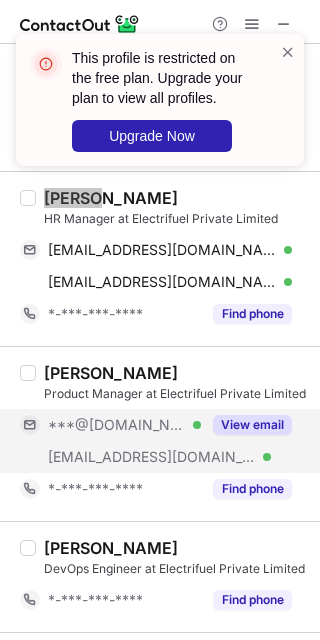 scroll, scrollTop: 266, scrollLeft: 0, axis: vertical 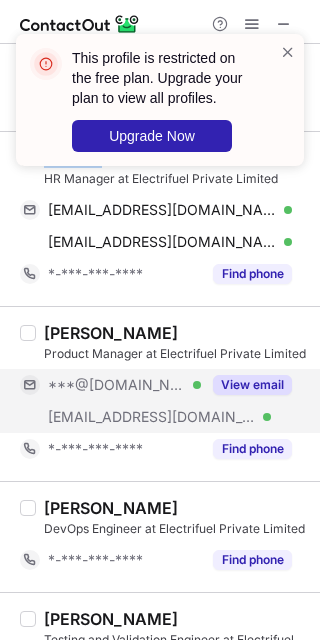 click on "View email" at bounding box center (252, 385) 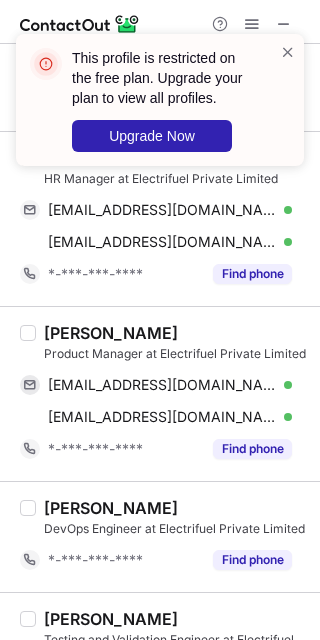 click on "Ishank Kedaria" at bounding box center (111, 333) 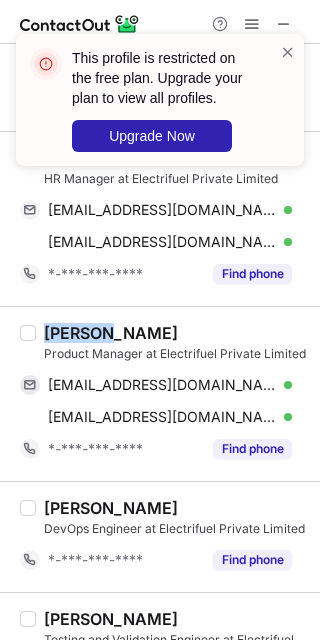 click on "Ishank Kedaria" at bounding box center [111, 333] 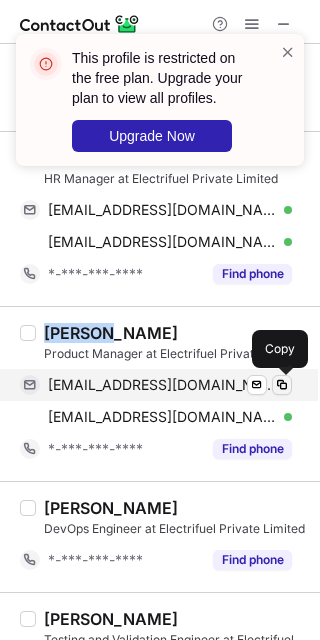 click at bounding box center (282, 385) 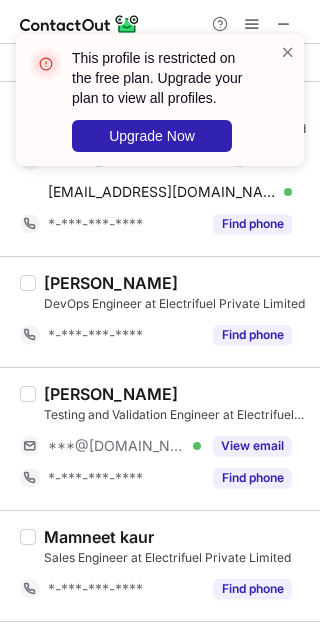 scroll, scrollTop: 533, scrollLeft: 0, axis: vertical 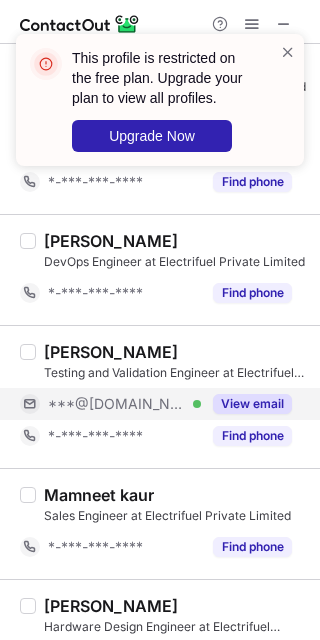 click on "View email" at bounding box center [252, 404] 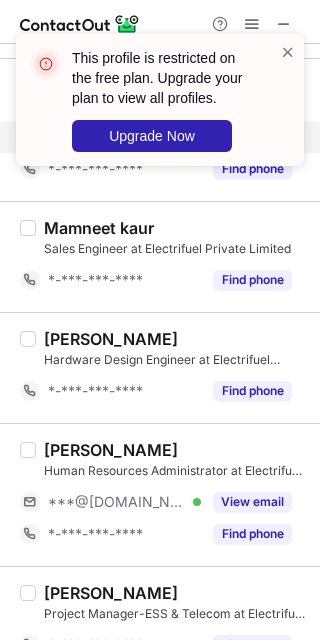 scroll, scrollTop: 933, scrollLeft: 0, axis: vertical 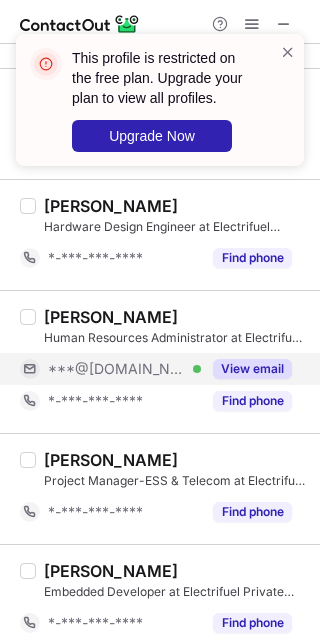 click on "View email" at bounding box center (252, 369) 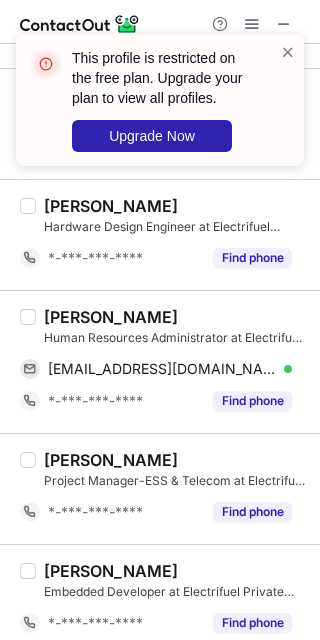 click on "Rohit Sangwan" at bounding box center [111, 317] 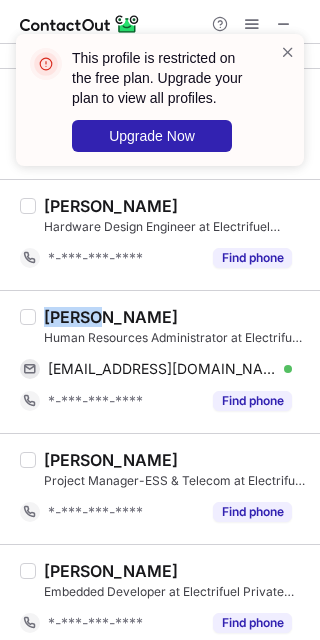 click on "Rohit Sangwan" at bounding box center [111, 317] 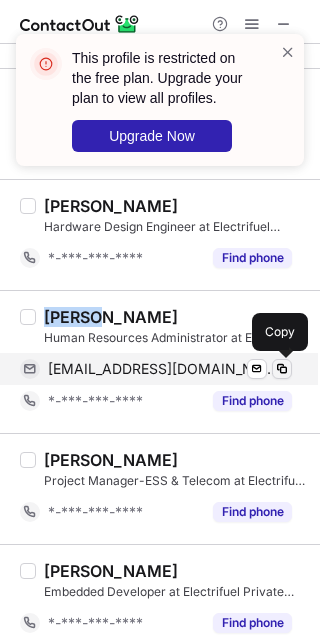 click at bounding box center (282, 369) 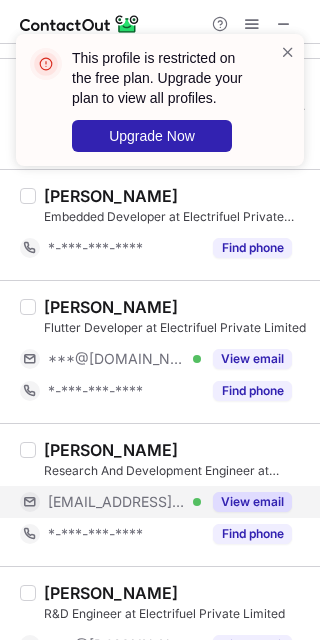 scroll, scrollTop: 1333, scrollLeft: 0, axis: vertical 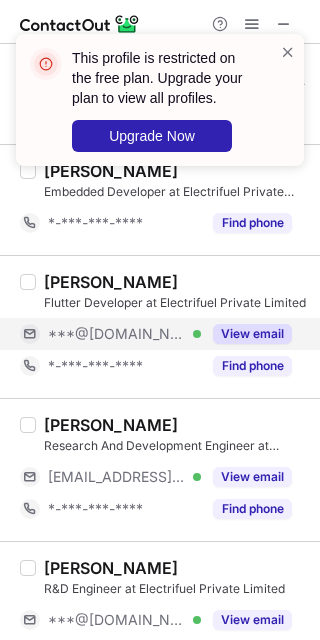 click on "View email" at bounding box center [252, 334] 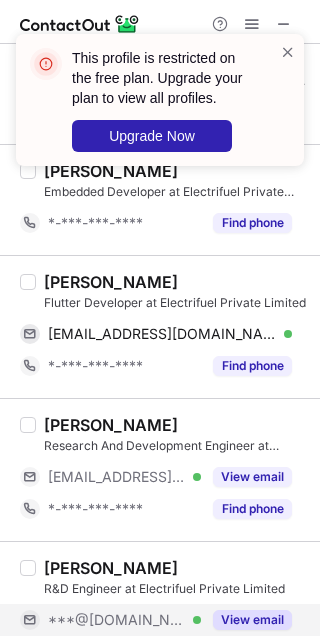 click on "View email" at bounding box center (252, 620) 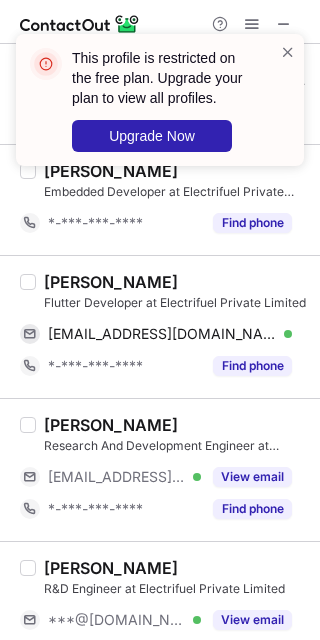 click on "Sawan Bhardwaj" at bounding box center [111, 282] 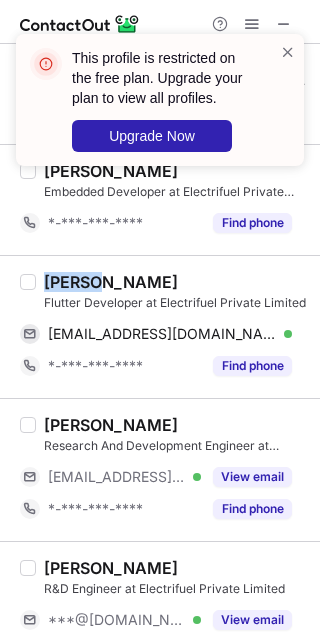 click on "Sawan Bhardwaj" at bounding box center [111, 282] 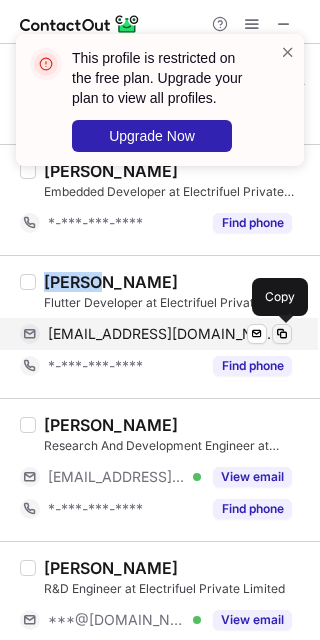 click at bounding box center (282, 334) 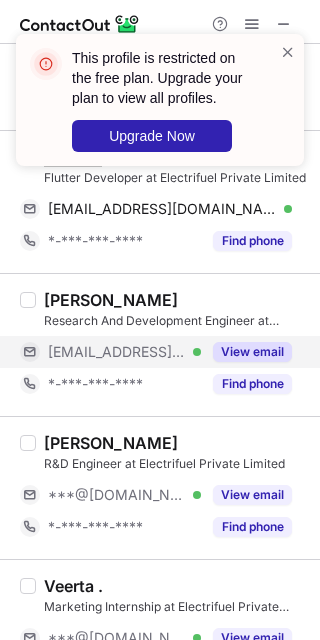 scroll, scrollTop: 1600, scrollLeft: 0, axis: vertical 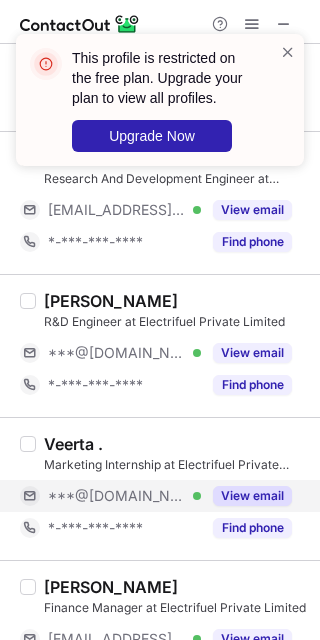 click on "View email" at bounding box center [252, 496] 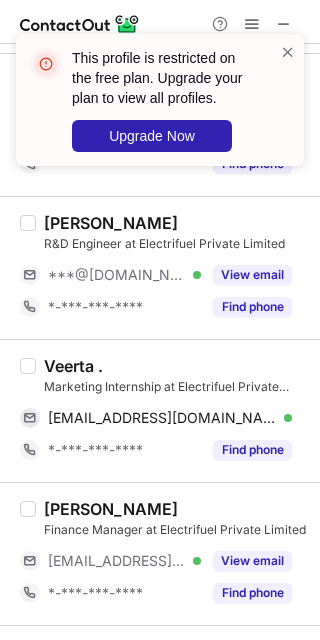 scroll, scrollTop: 1733, scrollLeft: 0, axis: vertical 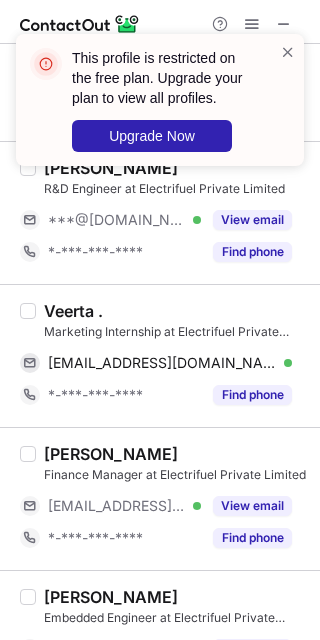 click on "Veerta ." at bounding box center (73, 311) 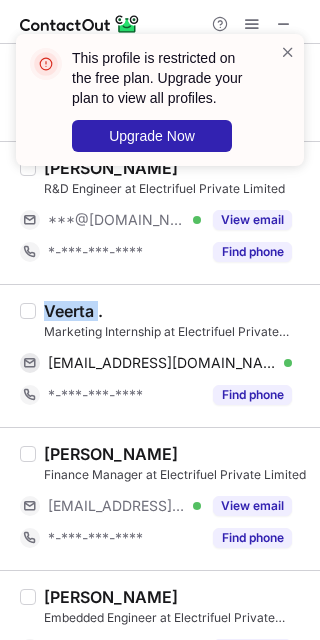 click on "Veerta ." at bounding box center (73, 311) 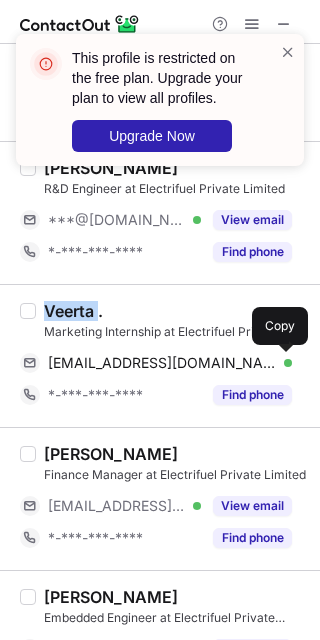 drag, startPoint x: 286, startPoint y: 357, endPoint x: 318, endPoint y: 402, distance: 55.21775 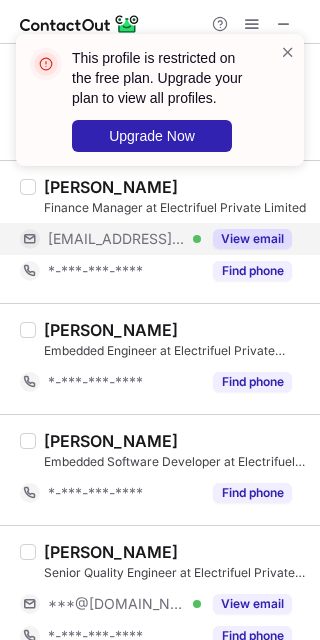 scroll, scrollTop: 2133, scrollLeft: 0, axis: vertical 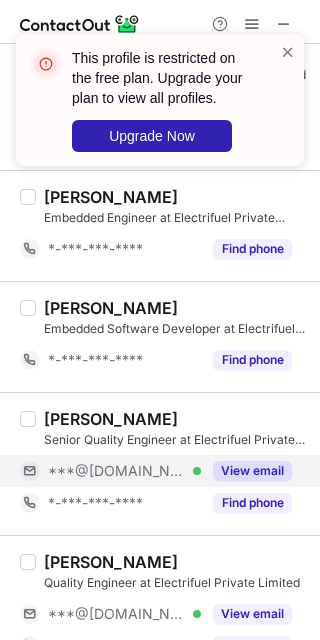 click on "View email" at bounding box center [252, 471] 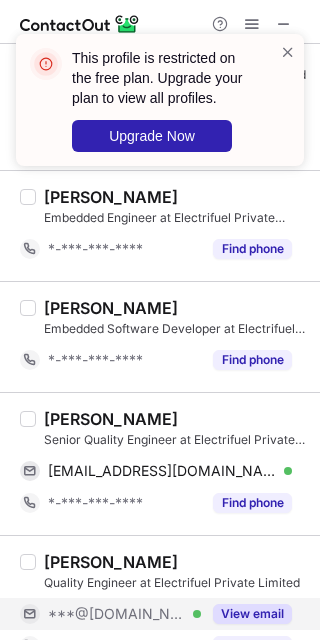 click on "View email" at bounding box center (252, 614) 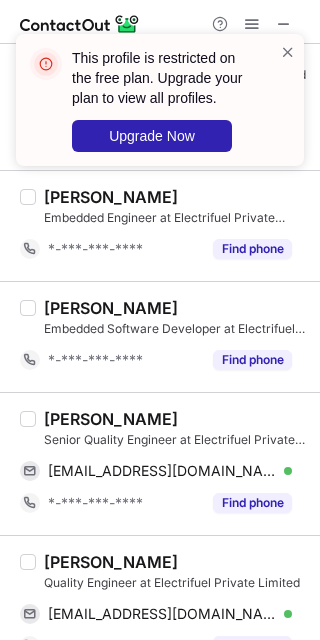 click on "Abhishek tiwari" at bounding box center [111, 419] 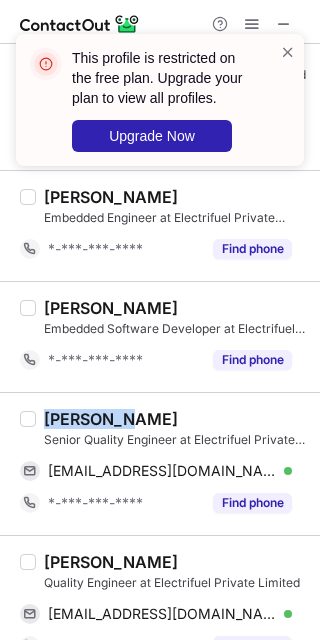 click on "Abhishek tiwari" at bounding box center (111, 419) 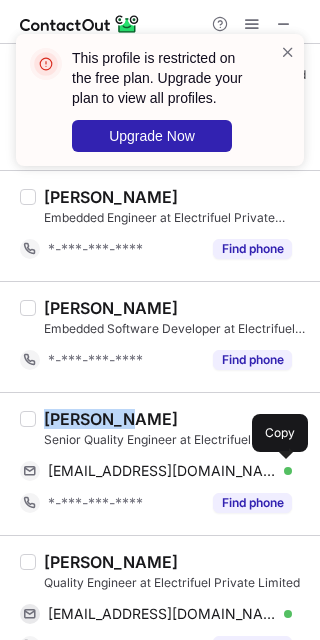 drag, startPoint x: 279, startPoint y: 469, endPoint x: 312, endPoint y: 474, distance: 33.37664 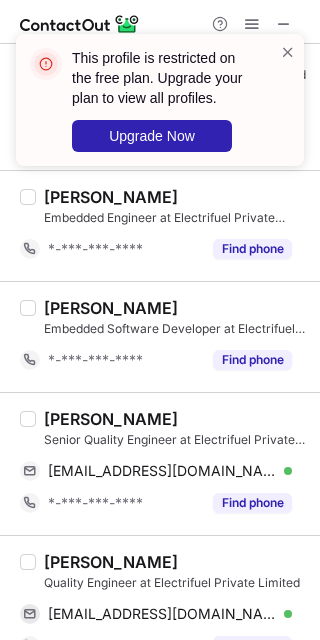click on "Rahul Yadav" at bounding box center (111, 562) 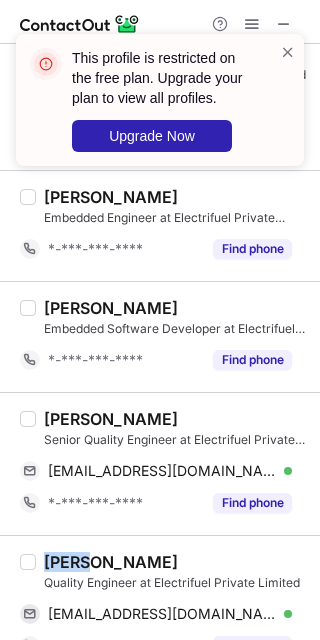 click on "Rahul Yadav" at bounding box center [111, 562] 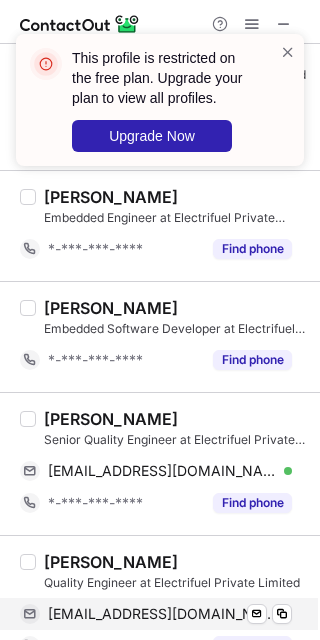 click on "rahulyadavanuragyadav@gmail.com Verified Send email Copy" at bounding box center [156, 614] 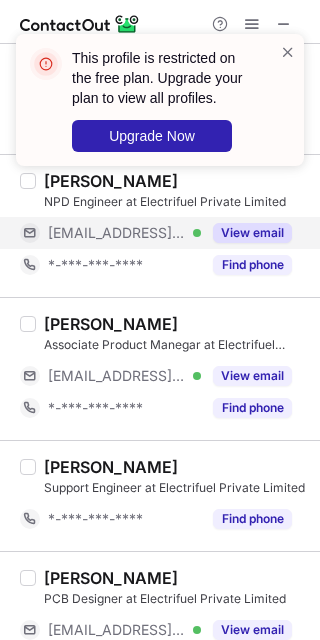 scroll, scrollTop: 2850, scrollLeft: 0, axis: vertical 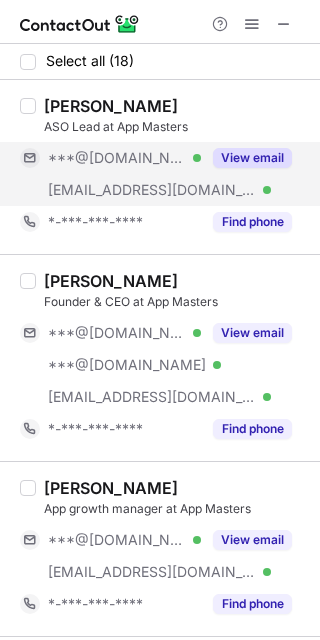 click on "View email" at bounding box center [252, 158] 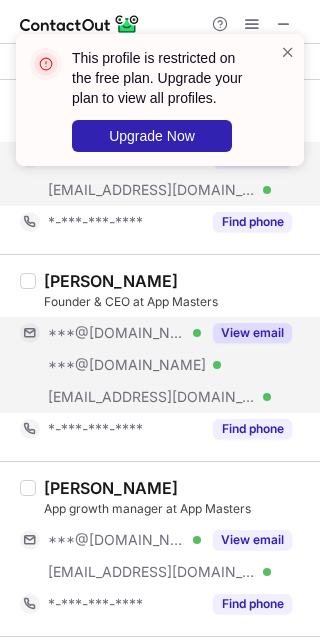 click on "View email" at bounding box center (246, 333) 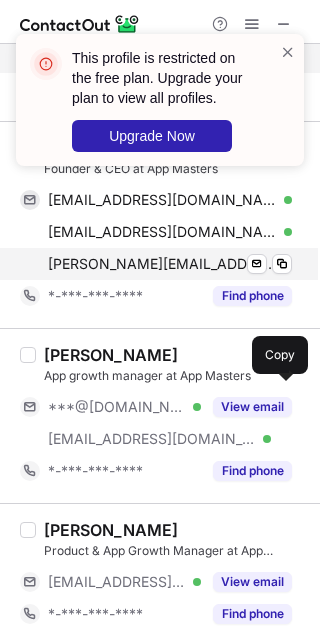 scroll, scrollTop: 266, scrollLeft: 0, axis: vertical 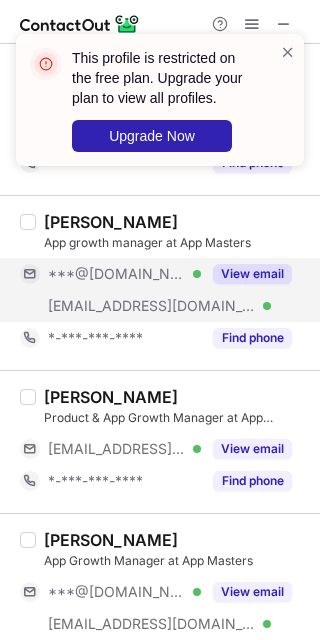 click on "View email" at bounding box center (252, 274) 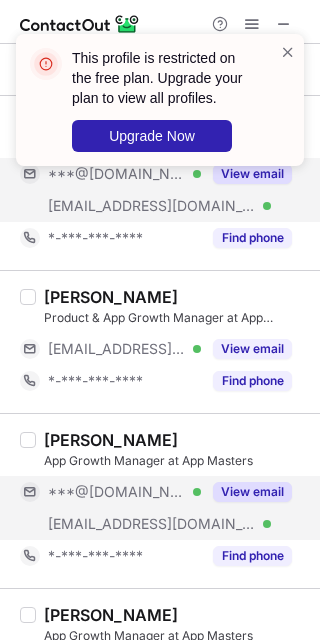 scroll, scrollTop: 400, scrollLeft: 0, axis: vertical 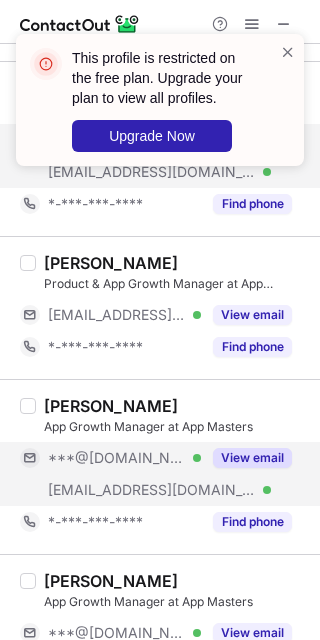 click on "View email" at bounding box center (252, 458) 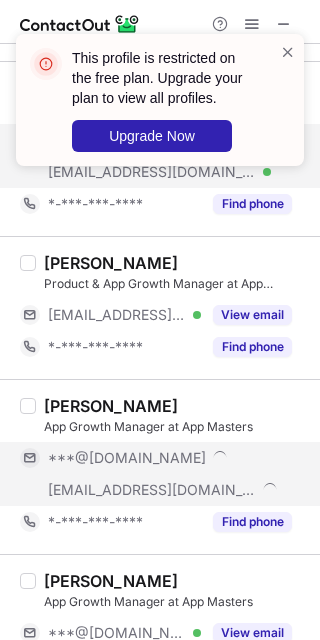 scroll, scrollTop: 533, scrollLeft: 0, axis: vertical 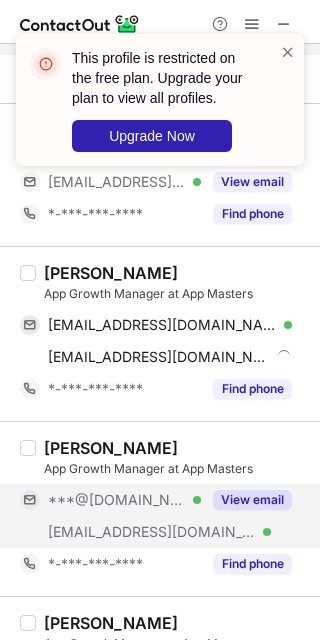 click on "View email" at bounding box center (252, 500) 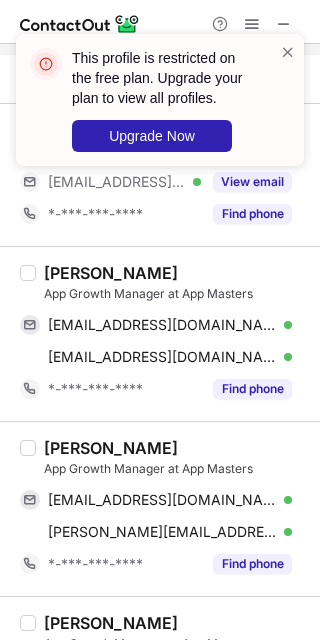 click on "Ram Kumar" at bounding box center (111, 273) 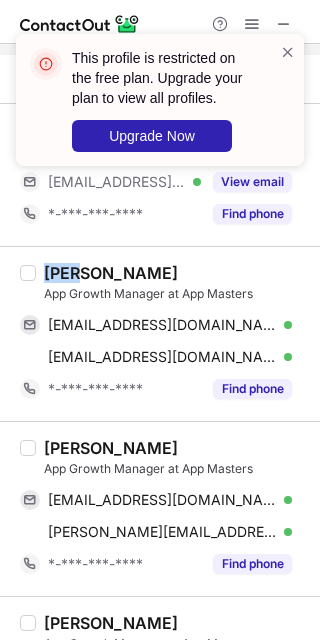 click on "Ram Kumar" at bounding box center (111, 273) 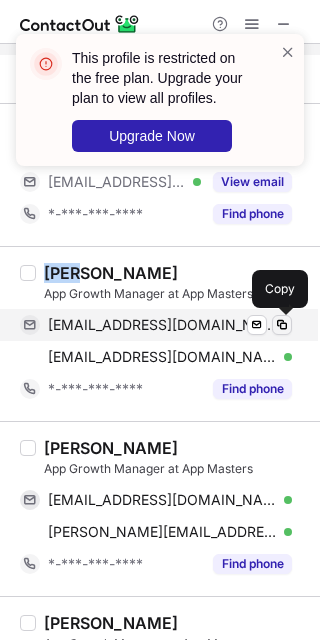 click at bounding box center (282, 325) 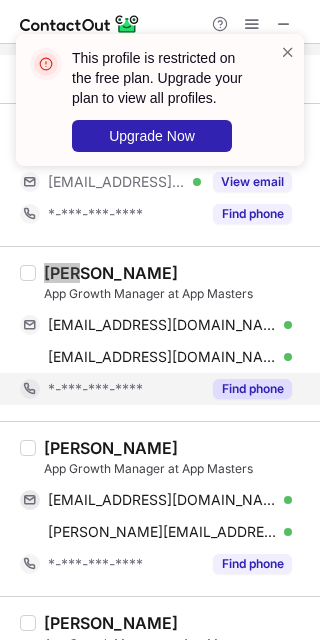 scroll, scrollTop: 666, scrollLeft: 0, axis: vertical 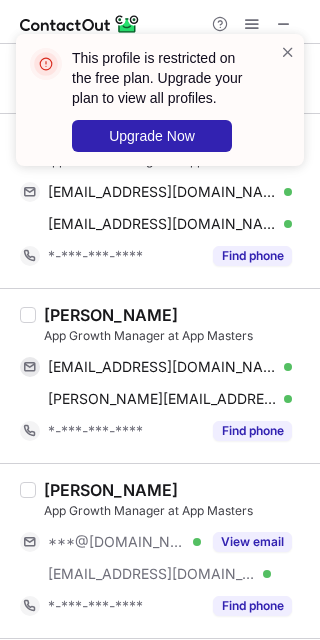 click on "Dheeraj S." at bounding box center [111, 315] 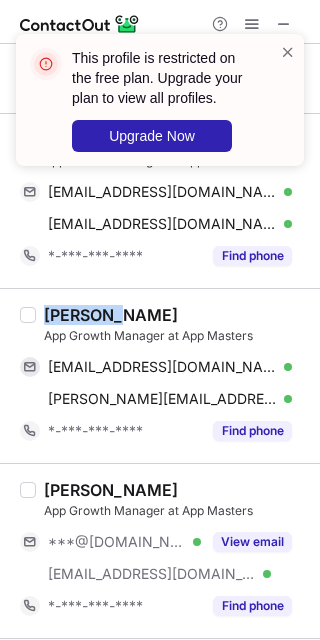 click on "Dheeraj S." at bounding box center (111, 315) 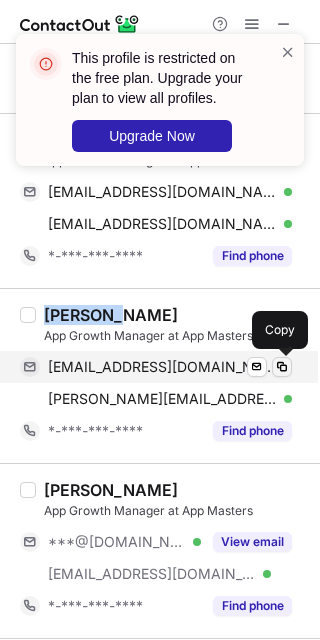 click at bounding box center (282, 367) 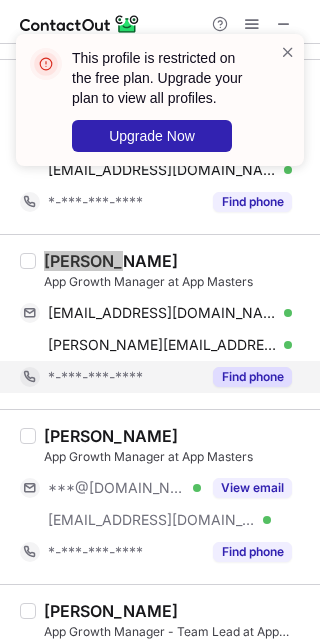 scroll, scrollTop: 800, scrollLeft: 0, axis: vertical 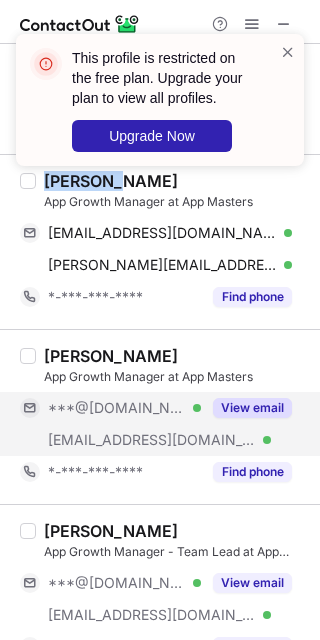click on "View email" at bounding box center [252, 408] 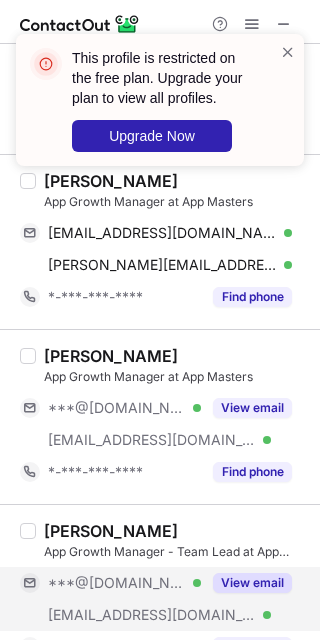 click on "View email" at bounding box center [246, 583] 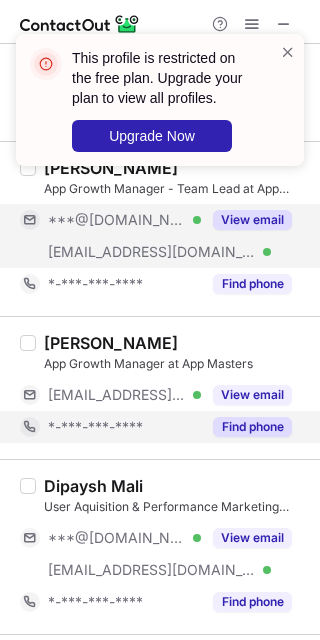 scroll, scrollTop: 1200, scrollLeft: 0, axis: vertical 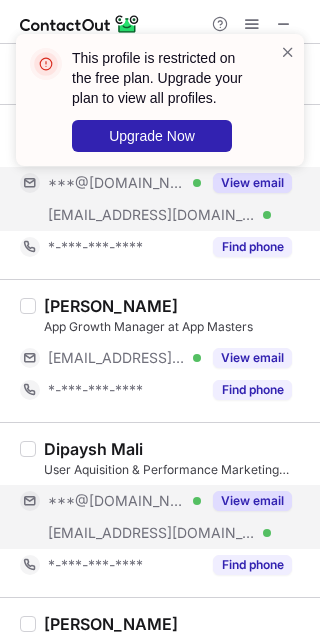 click on "View email" at bounding box center [252, 501] 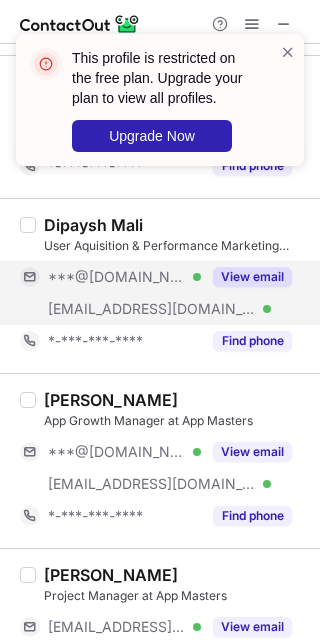 scroll, scrollTop: 1466, scrollLeft: 0, axis: vertical 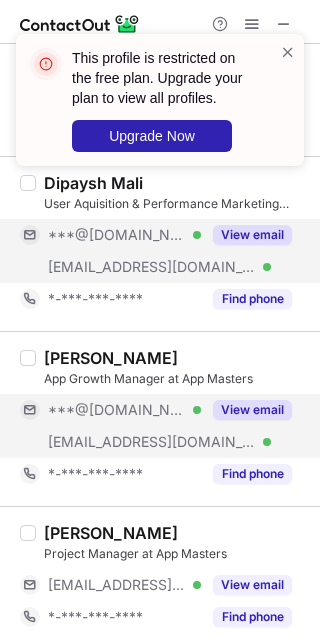 click on "View email" at bounding box center (252, 410) 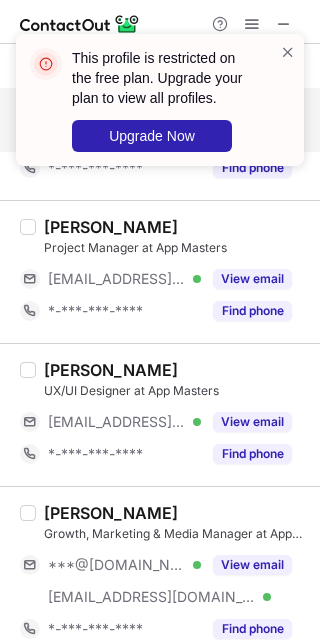 scroll, scrollTop: 1866, scrollLeft: 0, axis: vertical 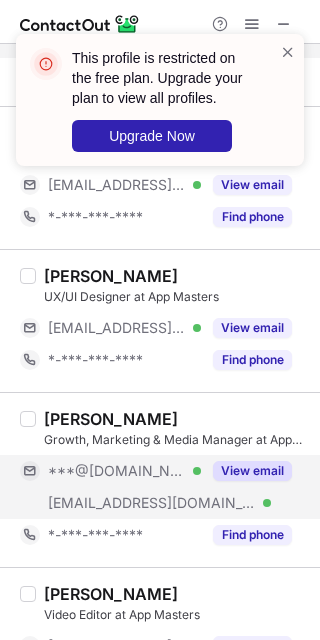 click on "View email" at bounding box center [246, 471] 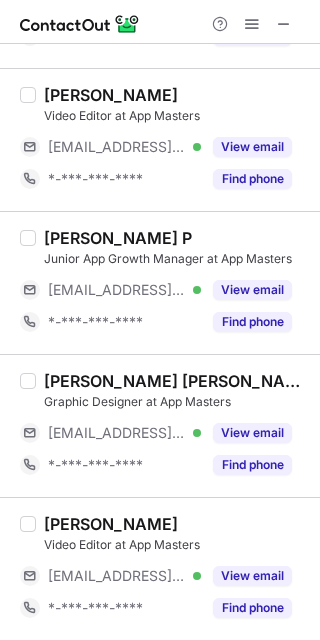 scroll, scrollTop: 2330, scrollLeft: 0, axis: vertical 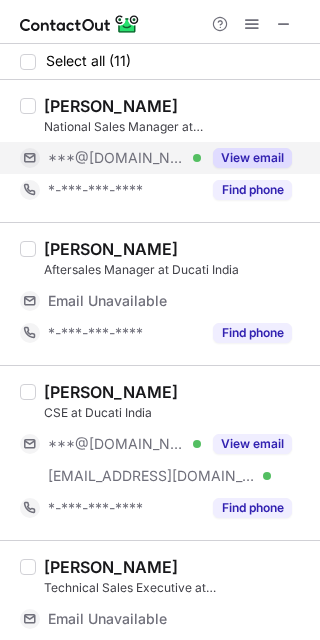 click on "View email" at bounding box center [252, 158] 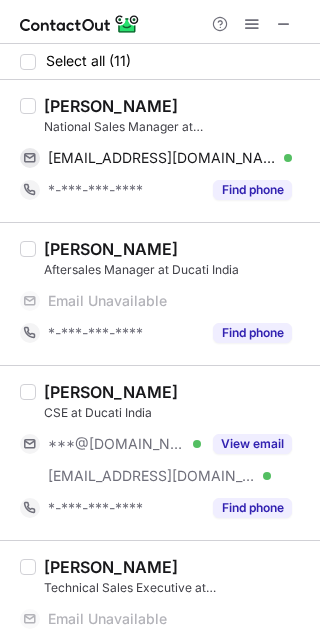 click on "[PERSON_NAME]" at bounding box center (111, 106) 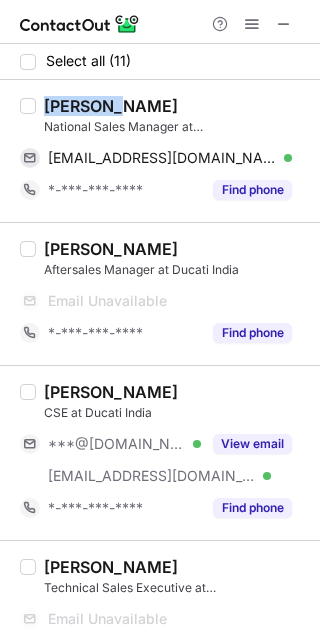 click on "[PERSON_NAME]" at bounding box center (111, 106) 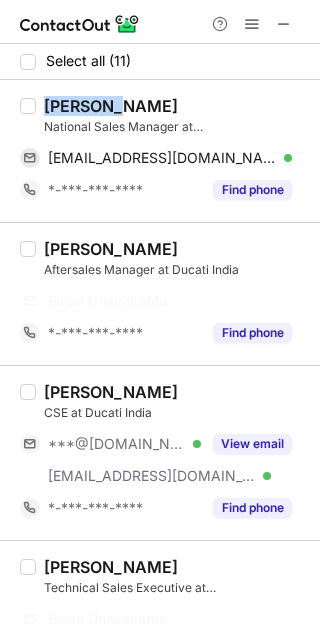 copy on "Sandeep" 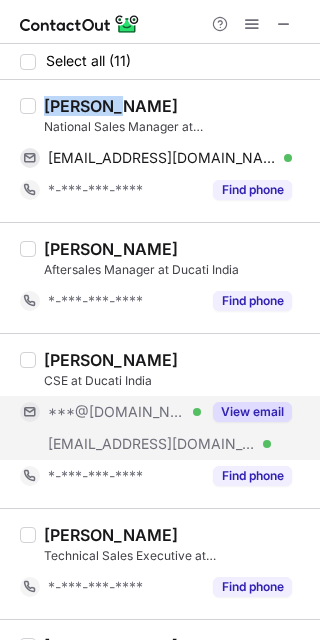 click on "View email" at bounding box center (252, 412) 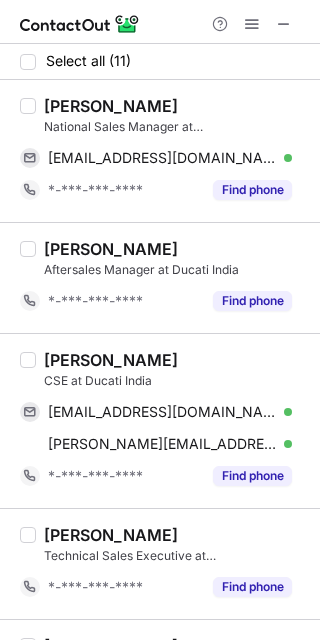 click on "[PERSON_NAME] CSE at Ducati India [EMAIL_ADDRESS][DOMAIN_NAME] Verified Send email Copy [PERSON_NAME][EMAIL_ADDRESS][DOMAIN_NAME] Verified Send email Copy *-***-***-**** Find phone" at bounding box center [160, 420] 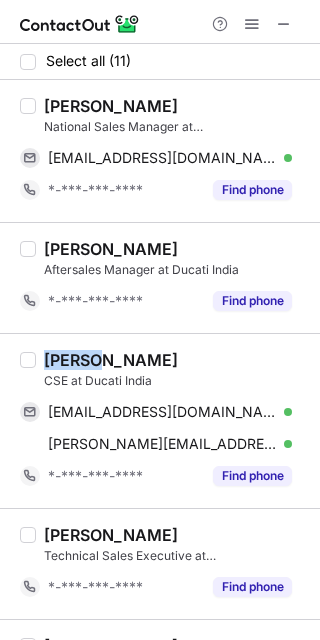 click on "[PERSON_NAME] CSE at Ducati India [EMAIL_ADDRESS][DOMAIN_NAME] Verified Send email Copy [PERSON_NAME][EMAIL_ADDRESS][DOMAIN_NAME] Verified Send email Copy *-***-***-**** Find phone" at bounding box center (160, 420) 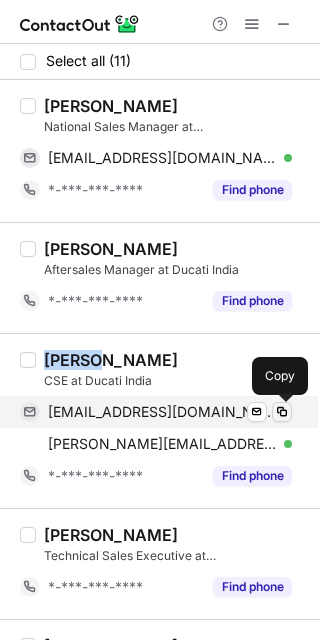 drag, startPoint x: 287, startPoint y: 411, endPoint x: 311, endPoint y: 404, distance: 25 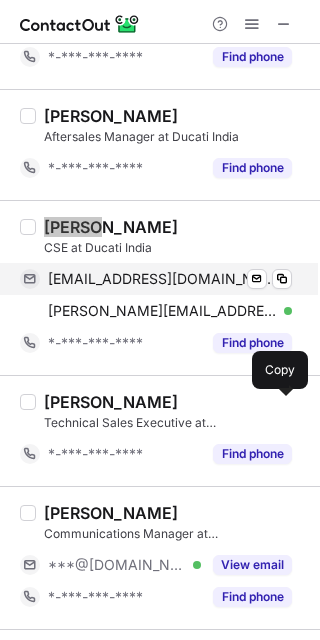 scroll, scrollTop: 266, scrollLeft: 0, axis: vertical 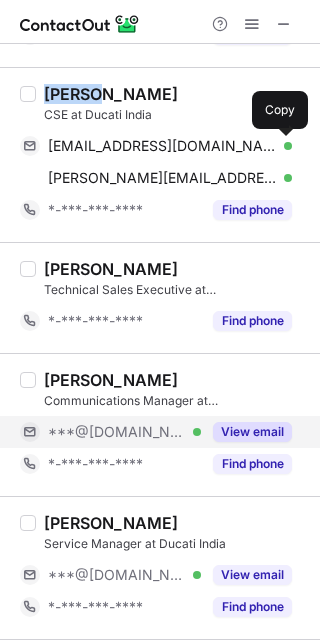 click on "View email" at bounding box center (252, 432) 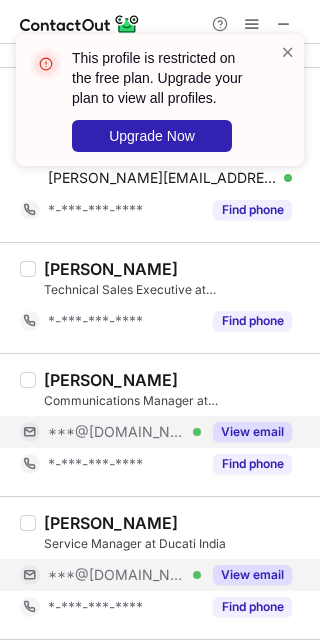 click on "View email" at bounding box center [252, 575] 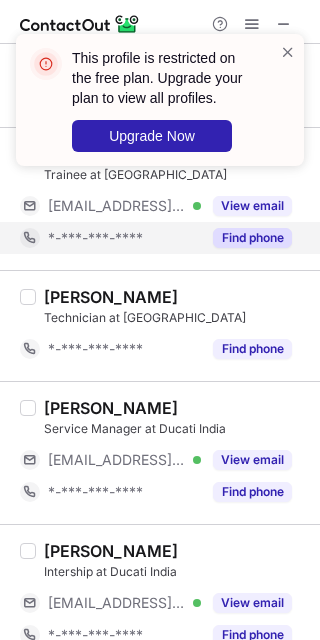 scroll, scrollTop: 914, scrollLeft: 0, axis: vertical 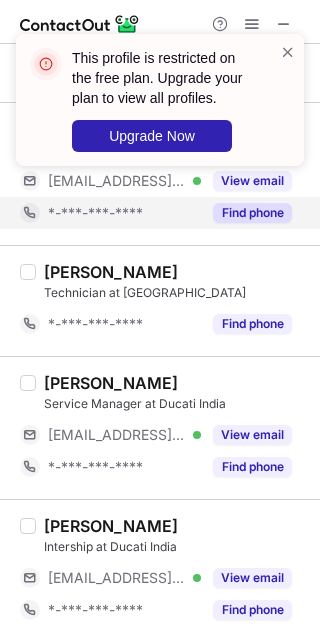 click on "View email" at bounding box center (252, 435) 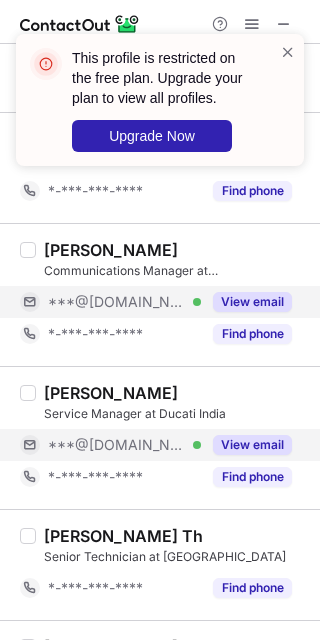 scroll, scrollTop: 381, scrollLeft: 0, axis: vertical 